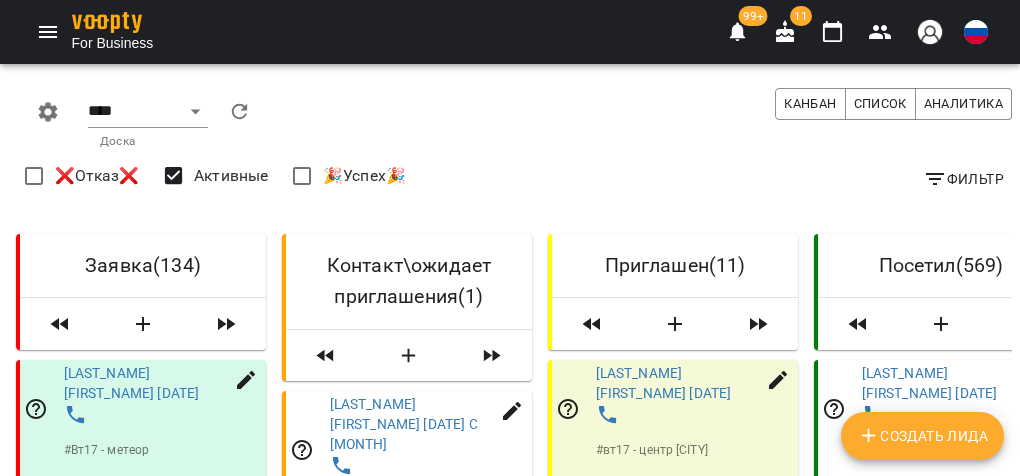 select on "**********" 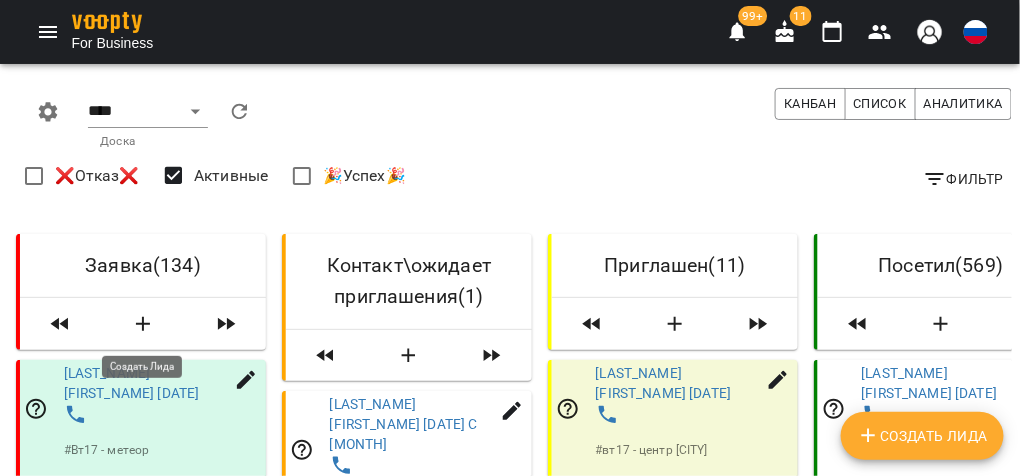 scroll, scrollTop: 0, scrollLeft: 0, axis: both 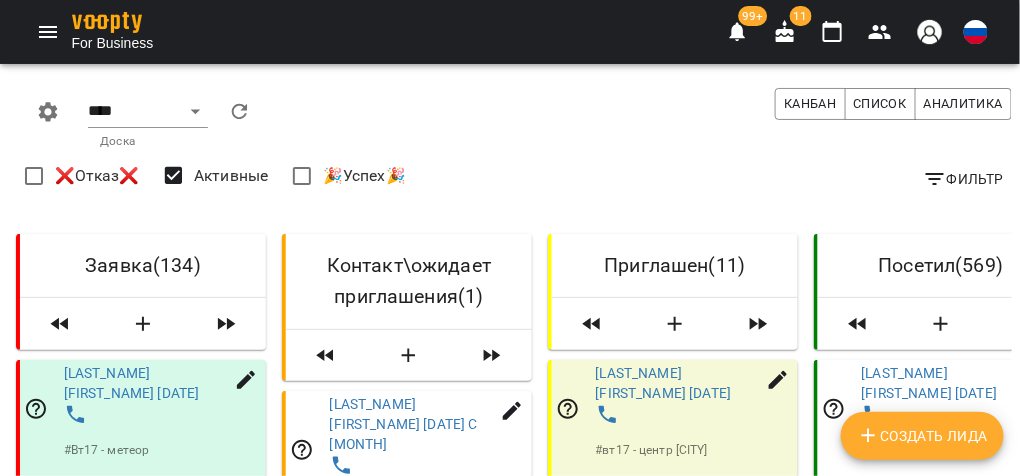 click on "Фильтр" at bounding box center (963, 179) 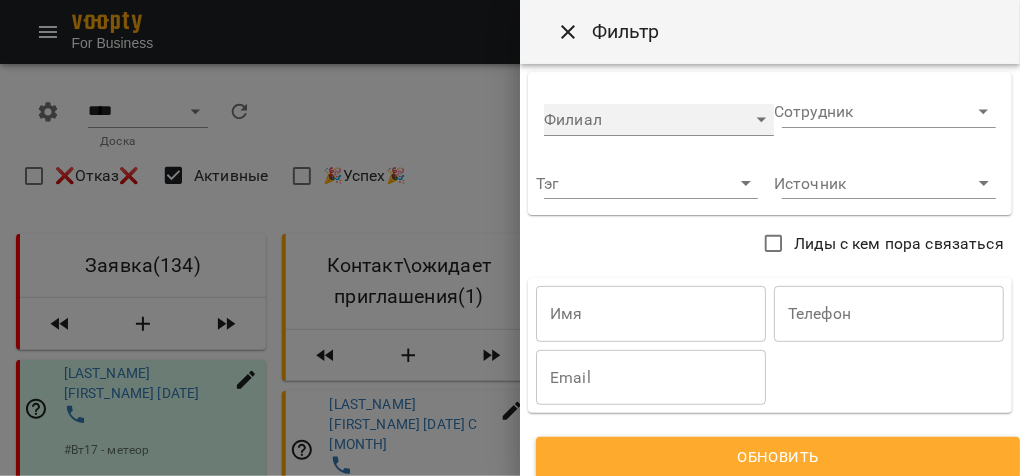 click on "​" at bounding box center [659, 120] 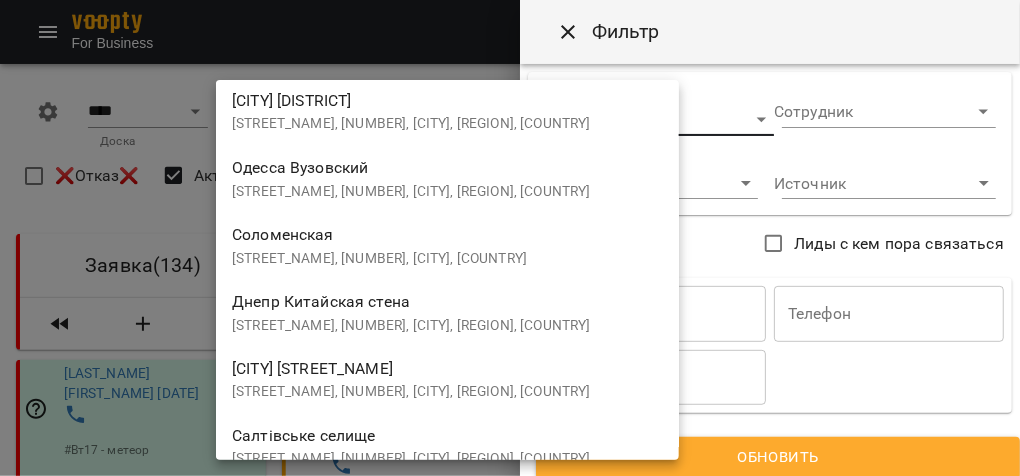 scroll, scrollTop: 2479, scrollLeft: 0, axis: vertical 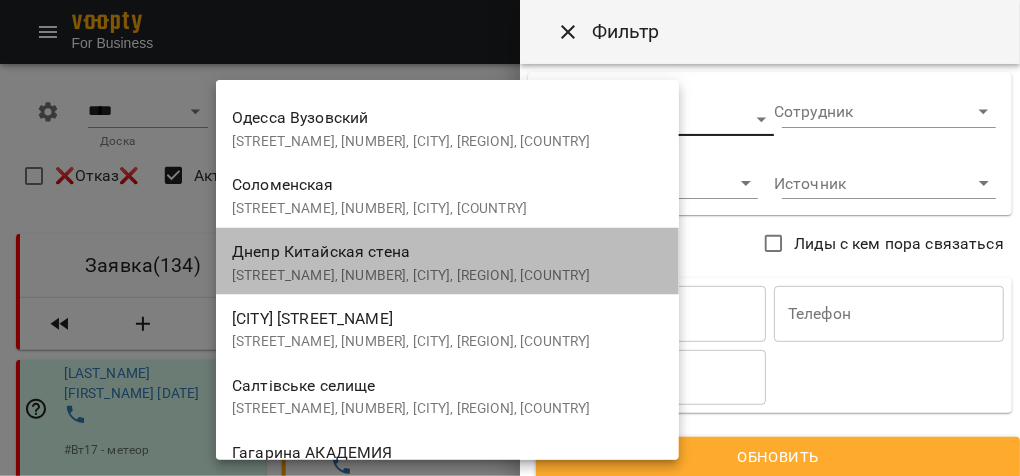 click on "Днепр Китайская стена проспект Героїв, 14, Дніпро, Дніпропетровська область, Україна" at bounding box center (447, 261) 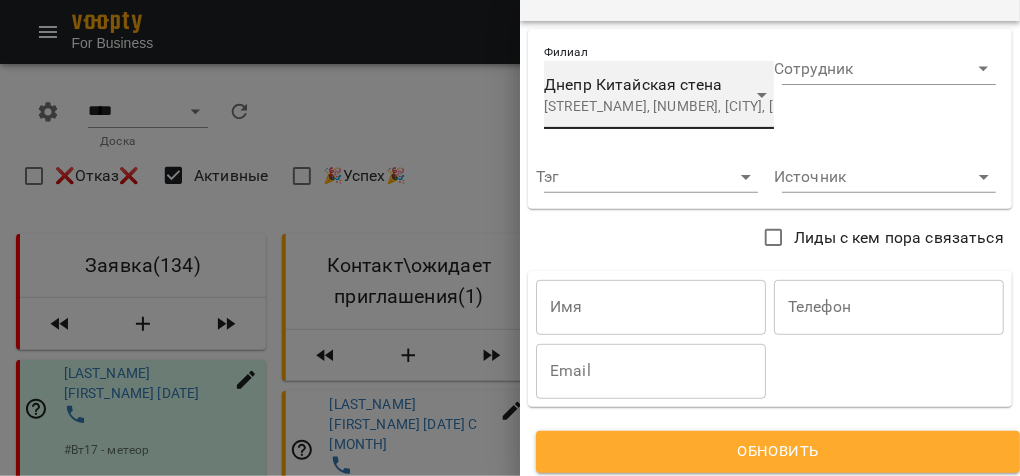 scroll, scrollTop: 67, scrollLeft: 0, axis: vertical 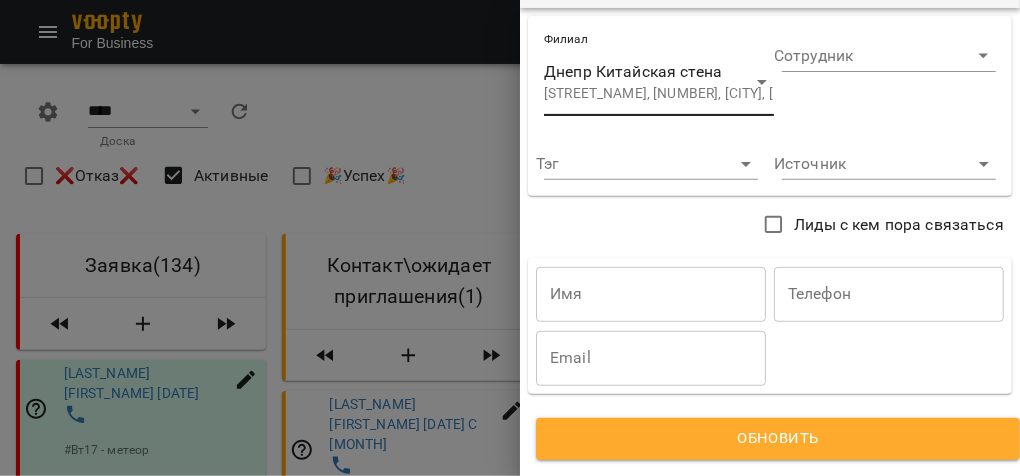 click on "Обновить" at bounding box center [778, 439] 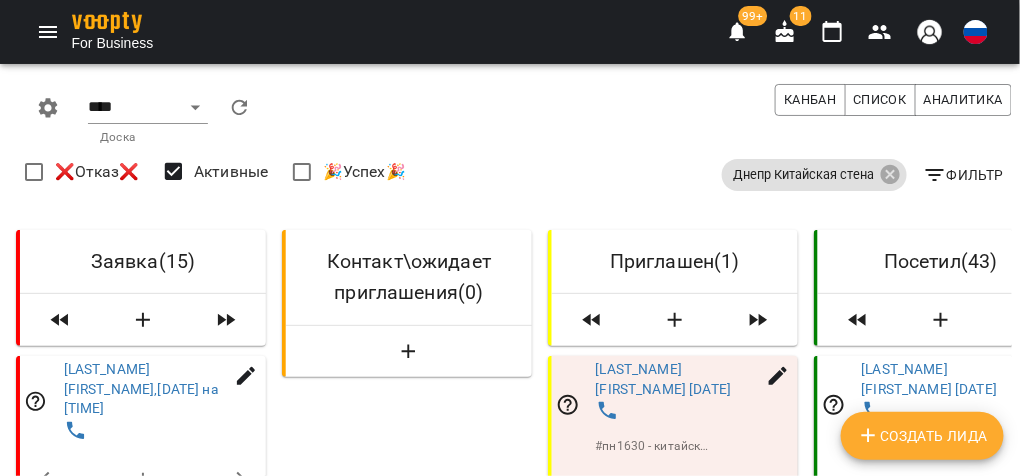 scroll, scrollTop: 2959, scrollLeft: 0, axis: vertical 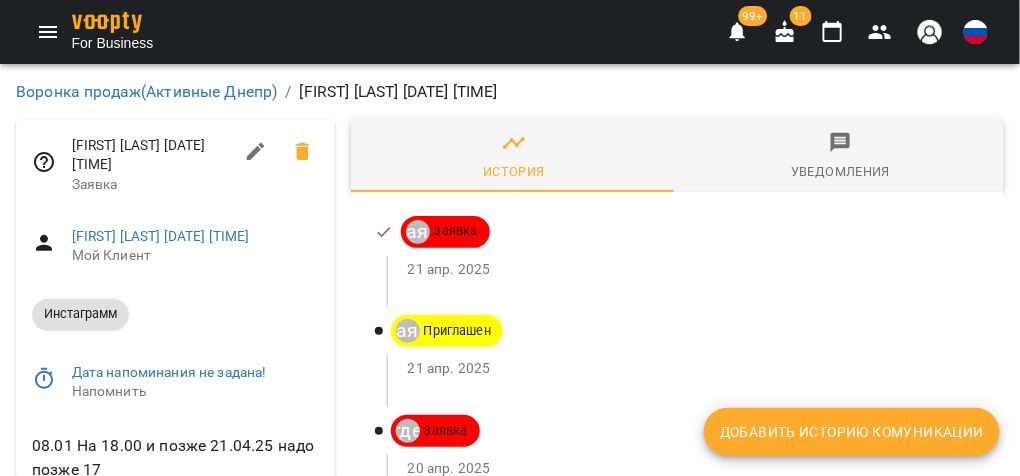 click on "Добавить историю комуникации" at bounding box center [852, 432] 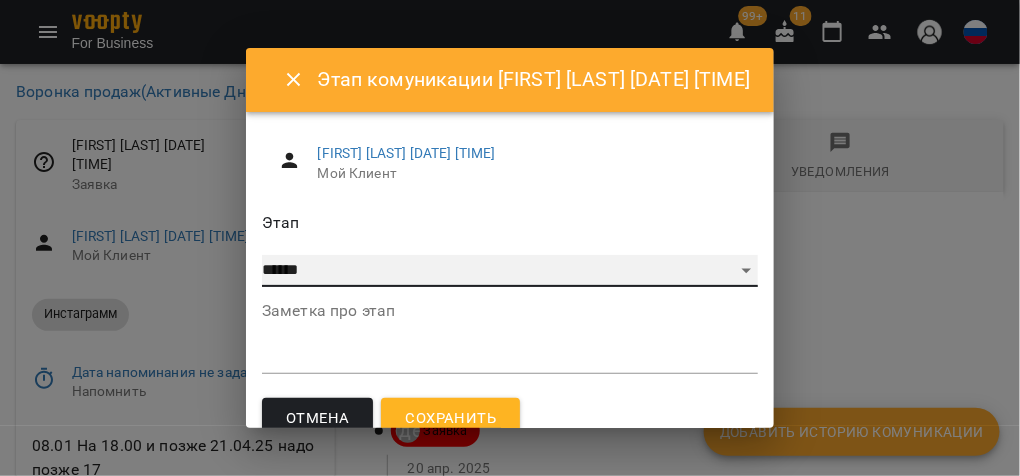 click on "**********" at bounding box center (510, 271) 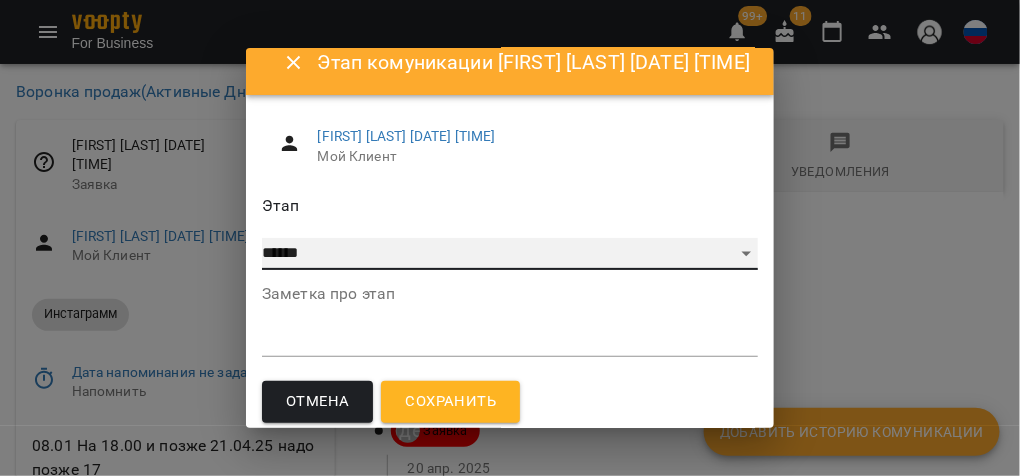 scroll, scrollTop: 27, scrollLeft: 0, axis: vertical 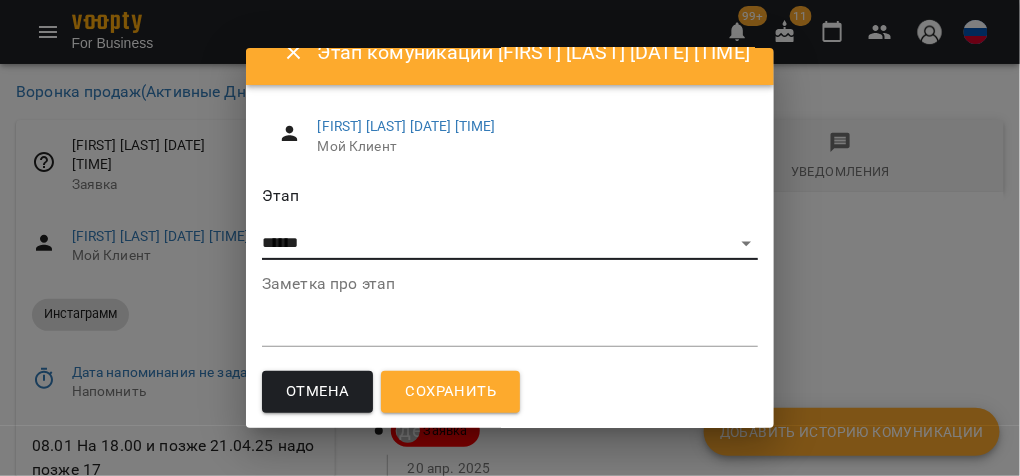 click on "Сохранить" at bounding box center (450, 392) 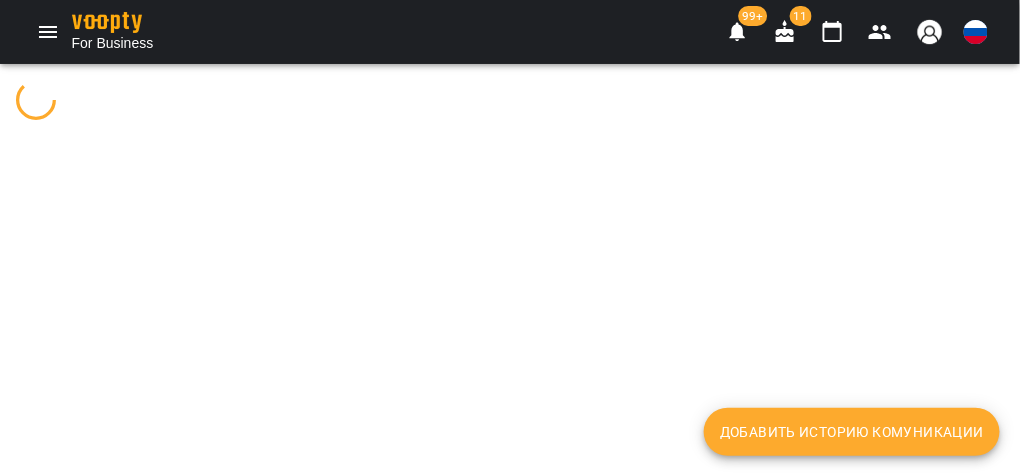 scroll, scrollTop: 0, scrollLeft: 0, axis: both 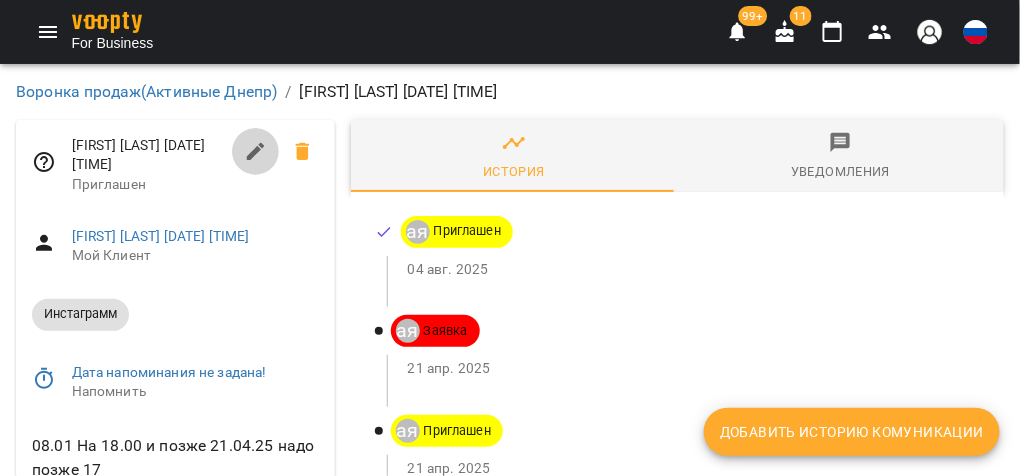 click 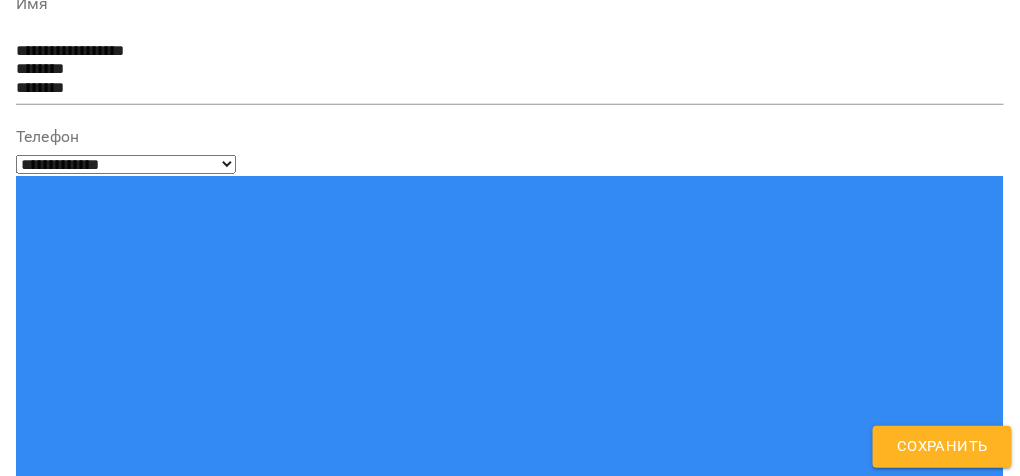 scroll, scrollTop: 159, scrollLeft: 0, axis: vertical 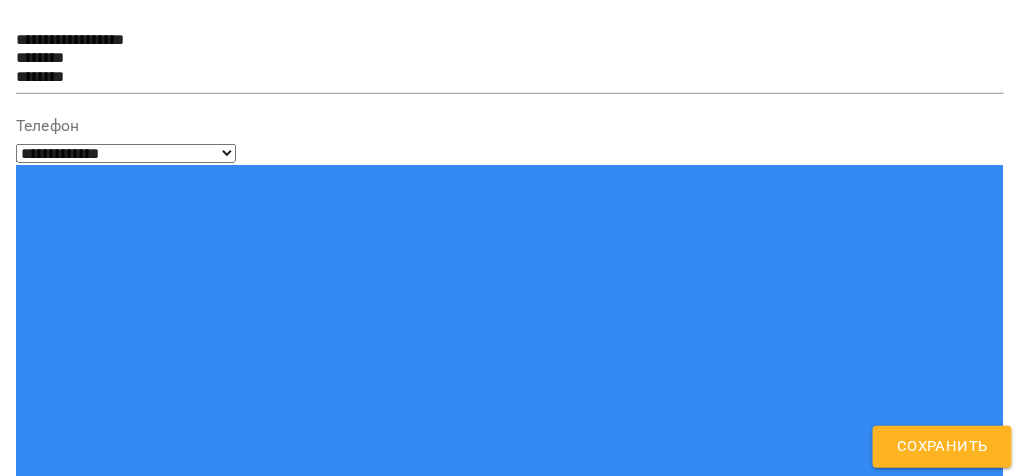click on "Напечатайте или выберите из списка..." at bounding box center [174, 1062] 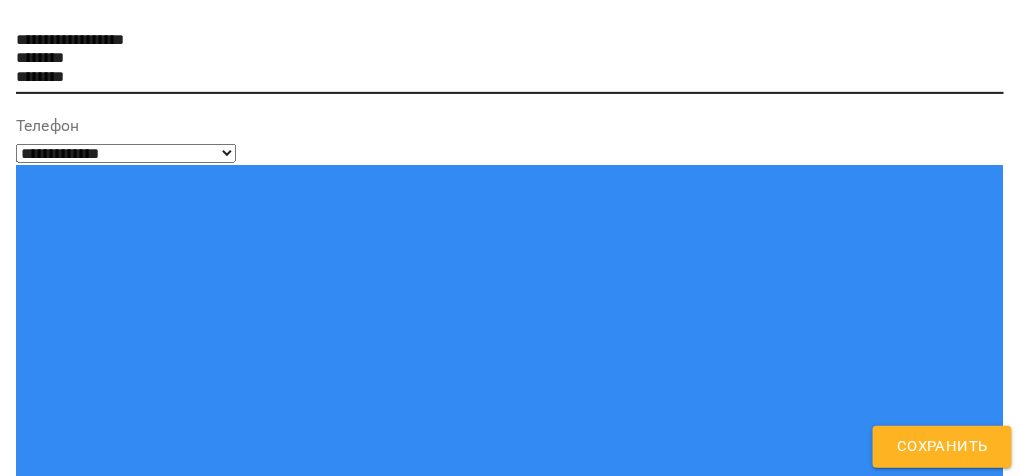 drag, startPoint x: 97, startPoint y: 69, endPoint x: 0, endPoint y: 84, distance: 98.15294 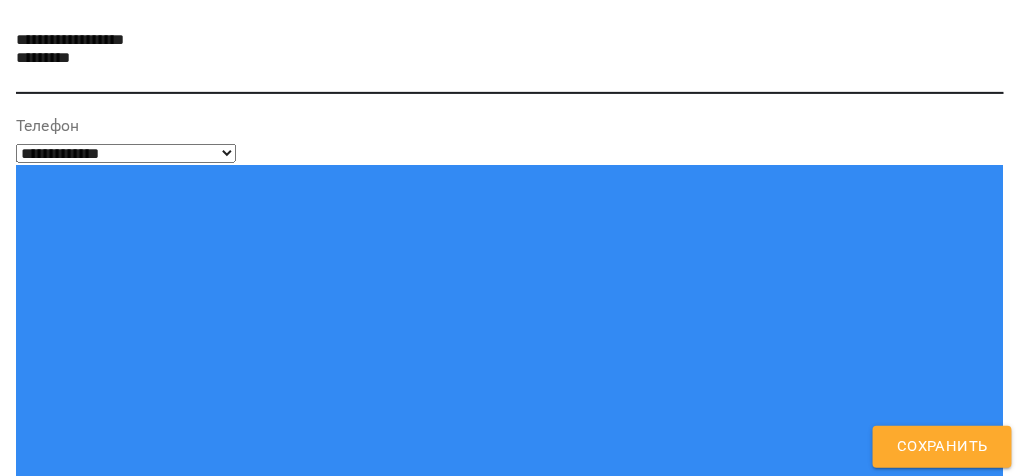 type on "**********" 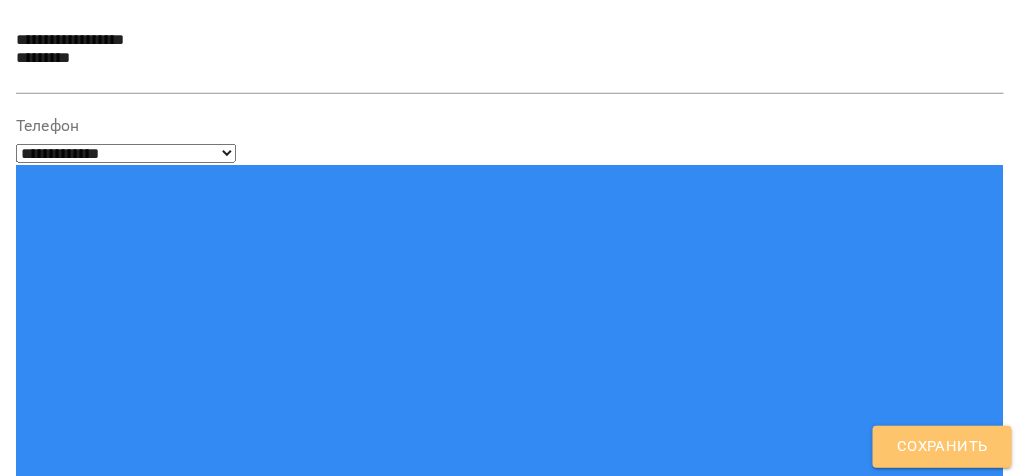 click on "Сохранить" at bounding box center (942, 447) 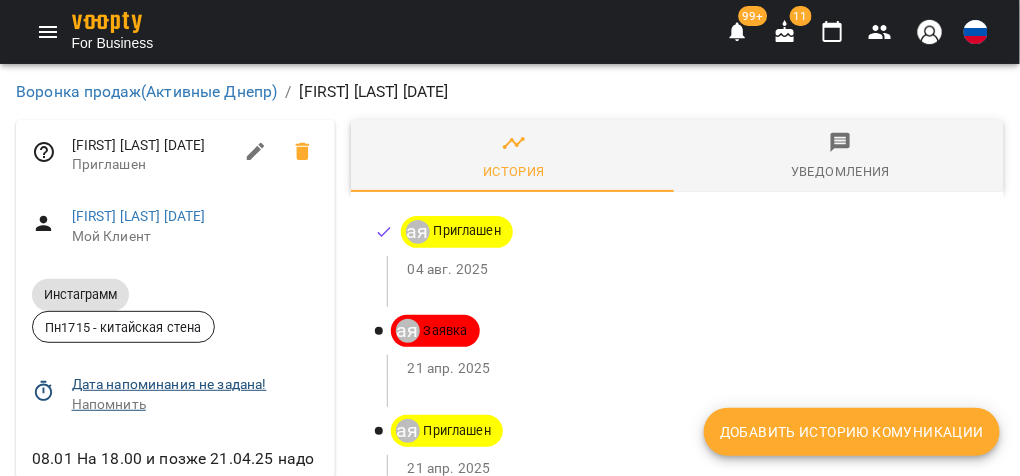 click 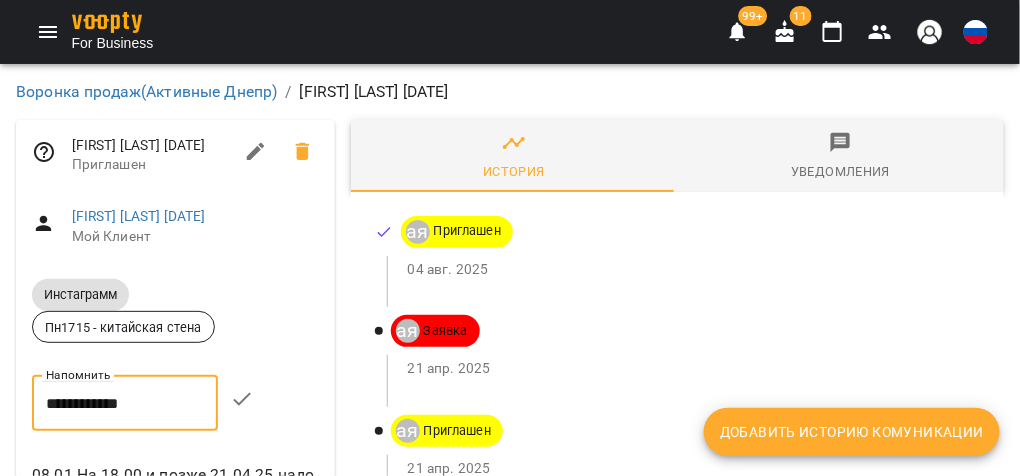 click on "**********" at bounding box center [125, 403] 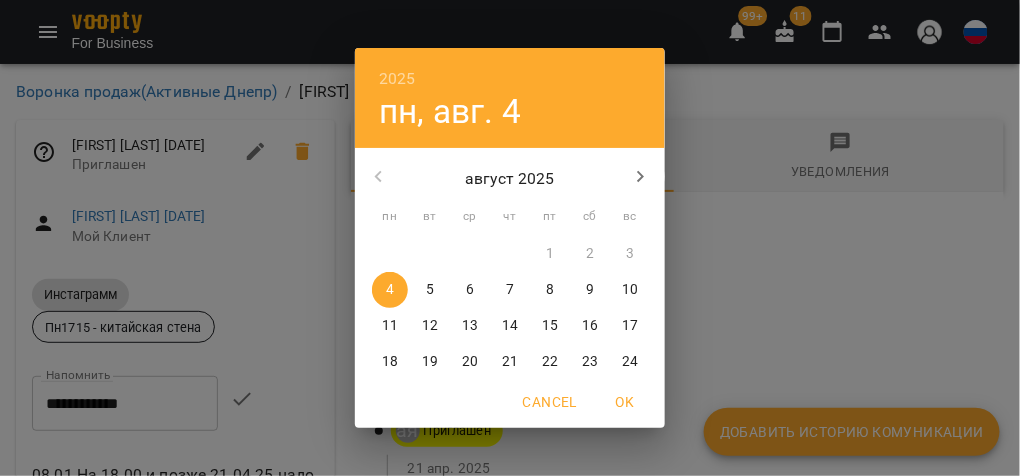 click on "8" at bounding box center [550, 290] 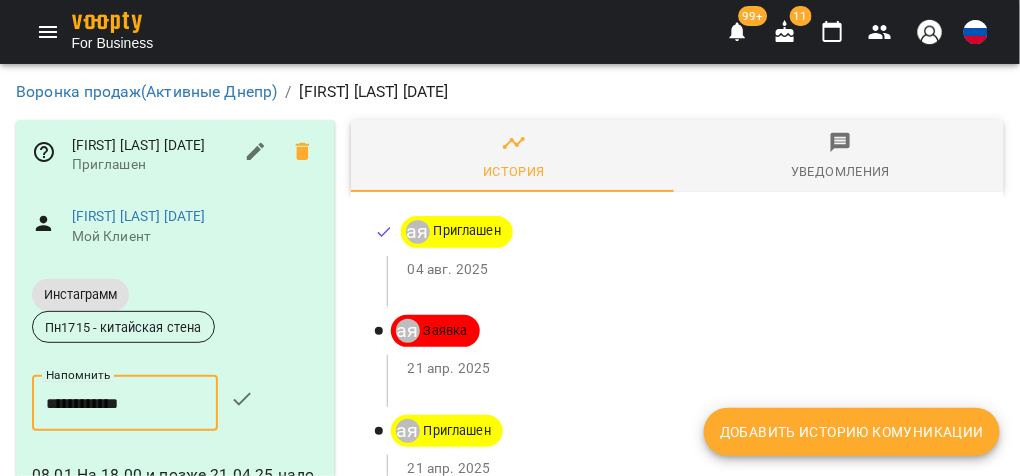click 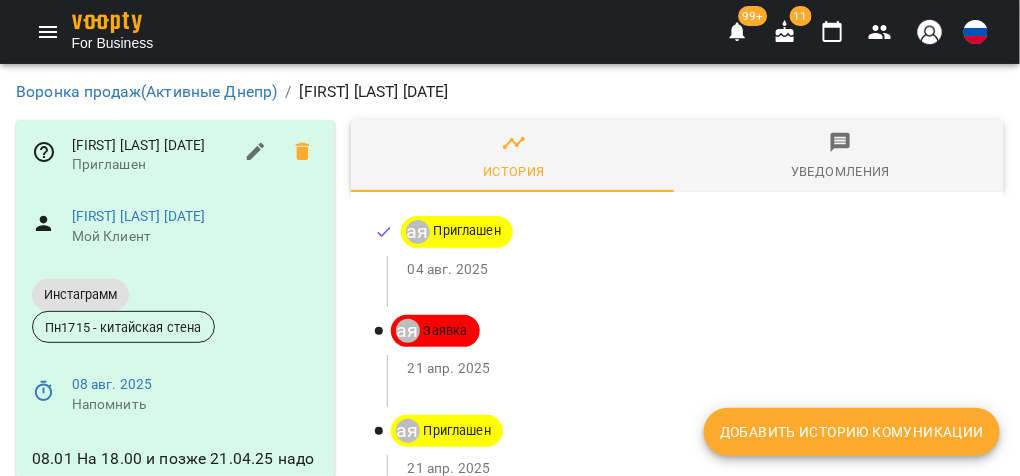scroll, scrollTop: 159, scrollLeft: 0, axis: vertical 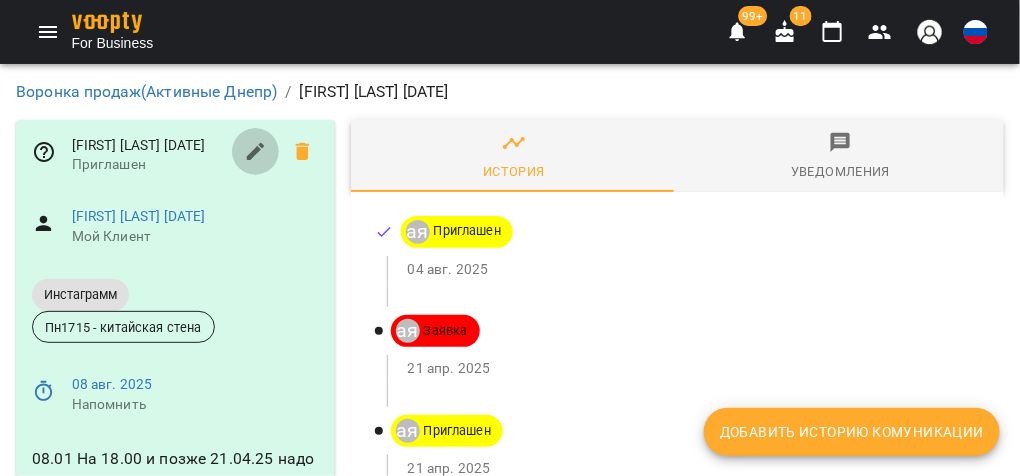 click 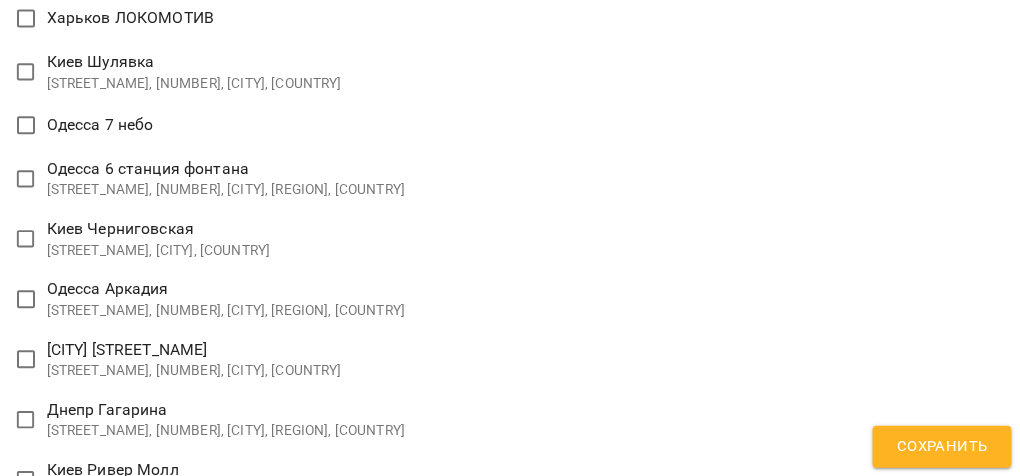 scroll, scrollTop: 3276, scrollLeft: 0, axis: vertical 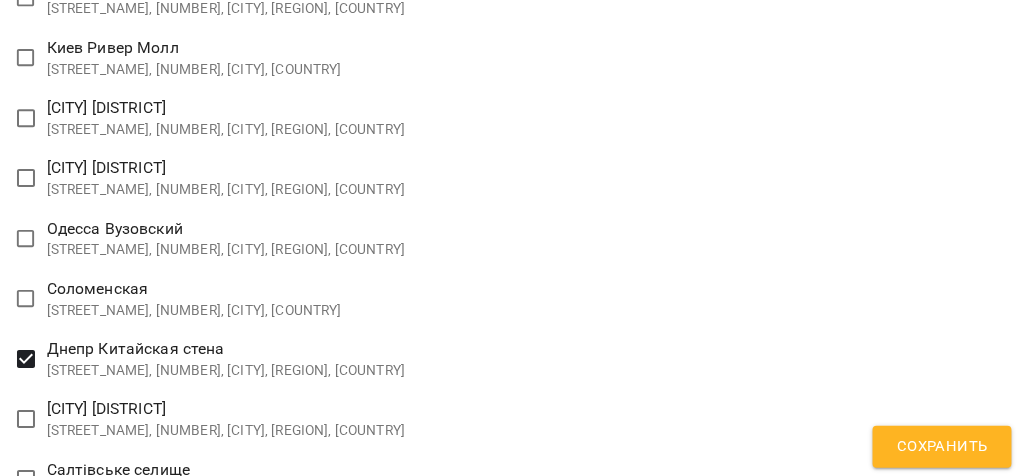 click on "**********" at bounding box center (504, 1034) 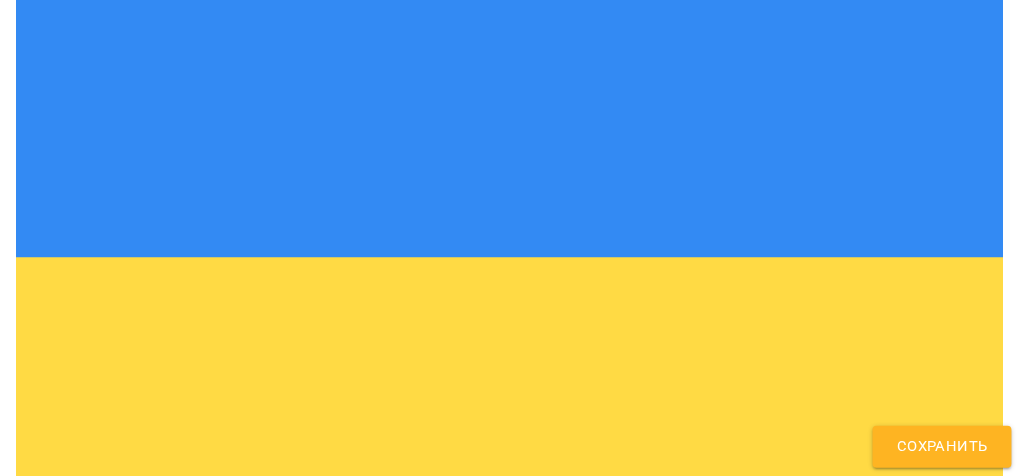 scroll, scrollTop: 0, scrollLeft: 0, axis: both 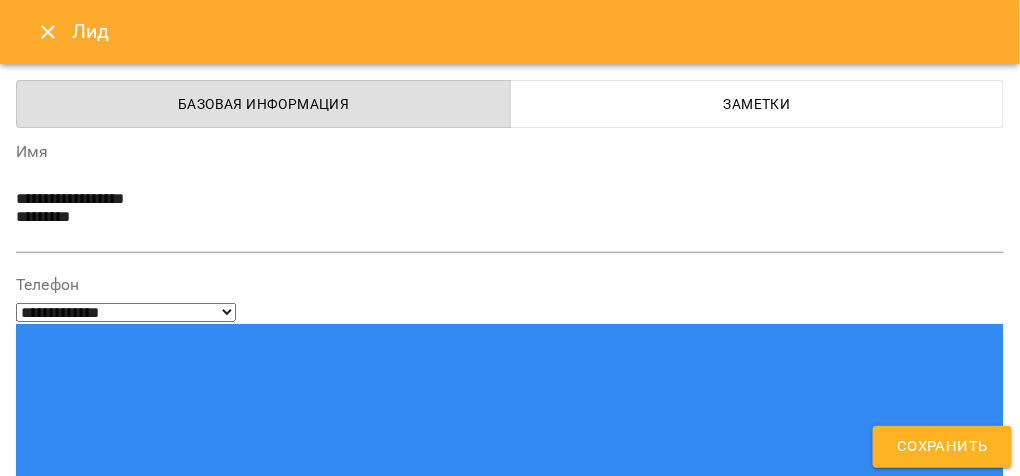 type on "**********" 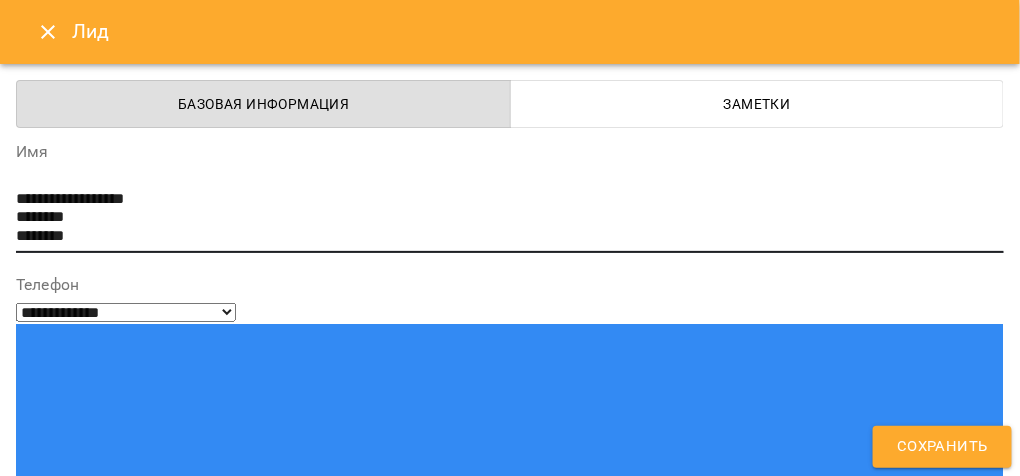 type on "**********" 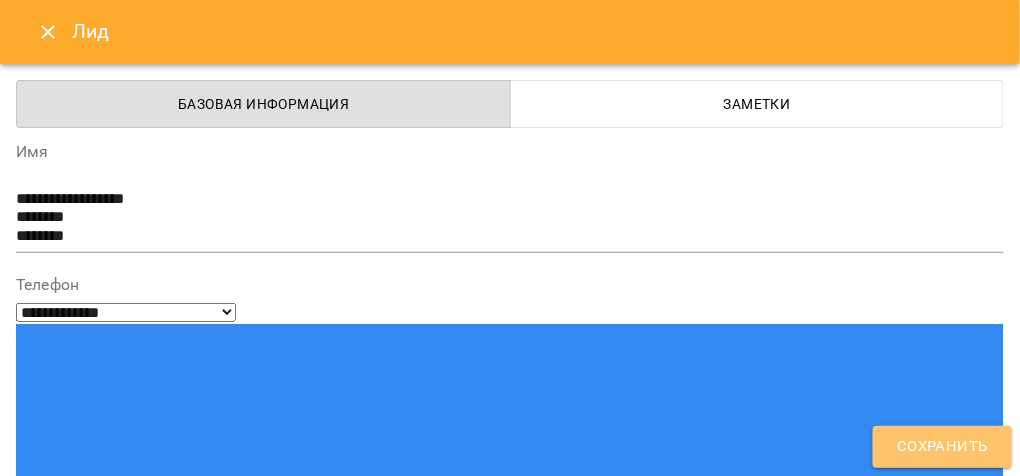 click on "Сохранить" at bounding box center [942, 447] 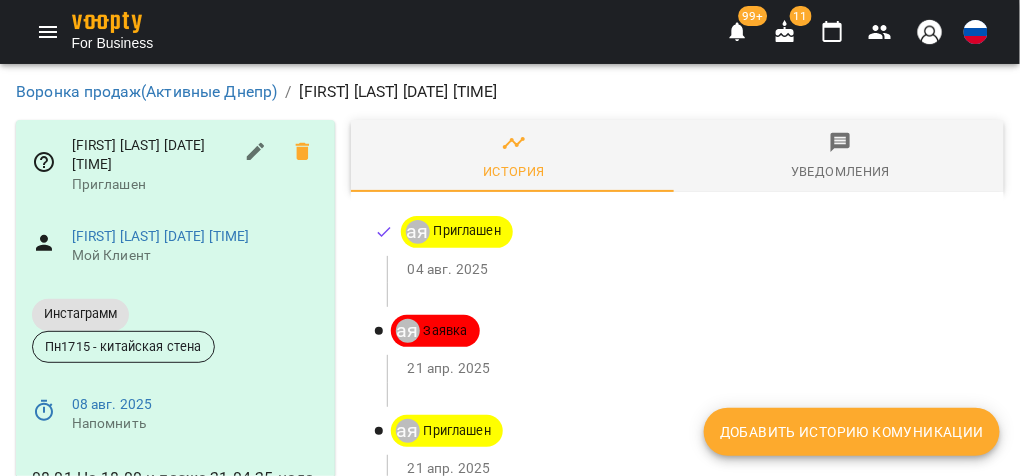 scroll, scrollTop: 0, scrollLeft: 0, axis: both 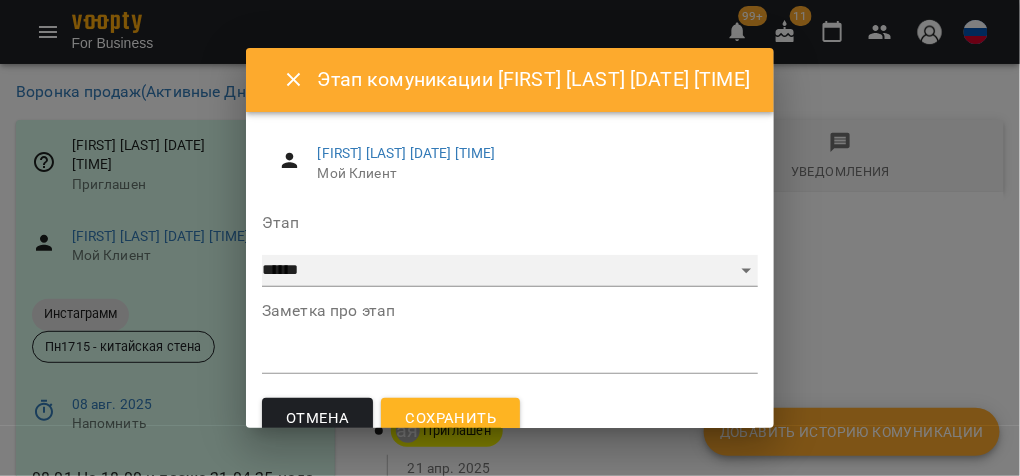 click on "**********" at bounding box center [510, 271] 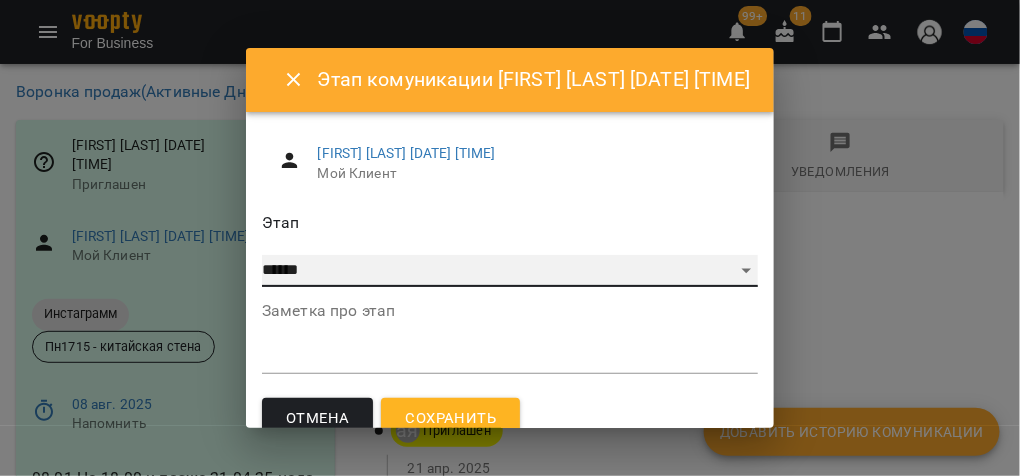 select on "*" 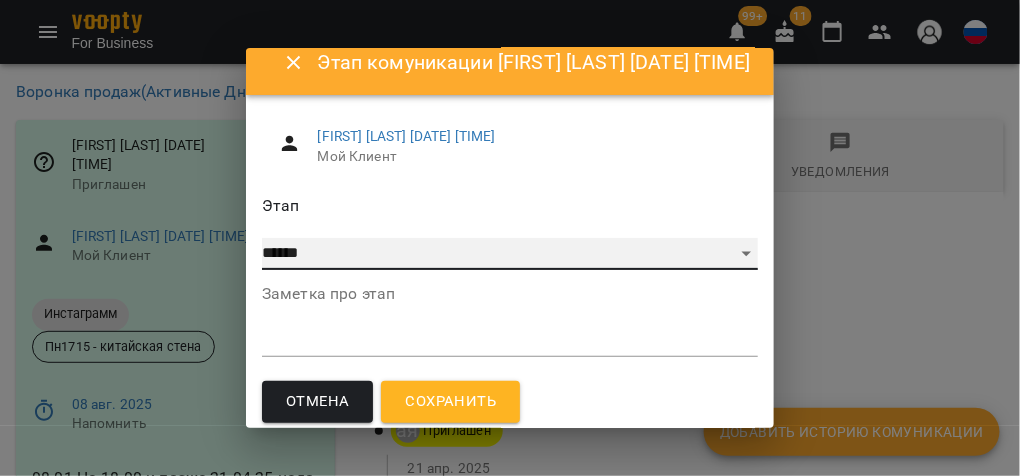 scroll, scrollTop: 27, scrollLeft: 0, axis: vertical 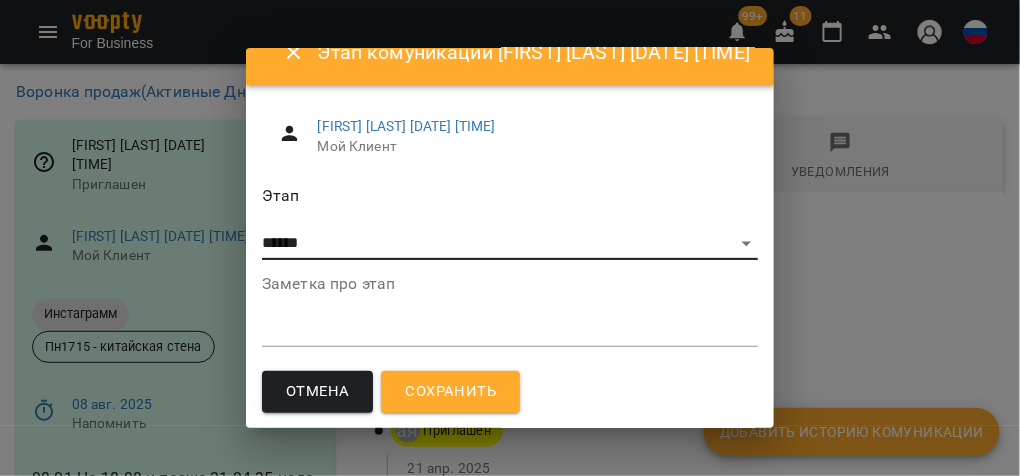 click on "Сохранить" at bounding box center [450, 392] 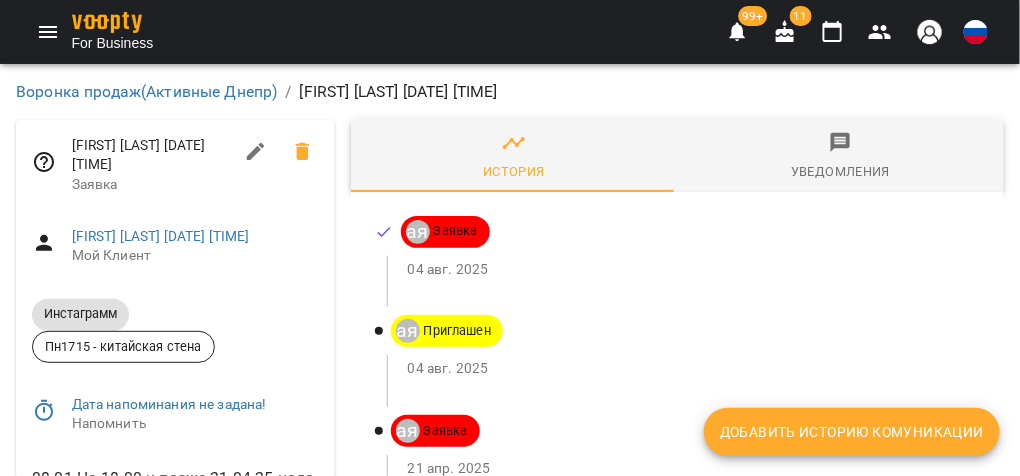 scroll, scrollTop: 0, scrollLeft: 0, axis: both 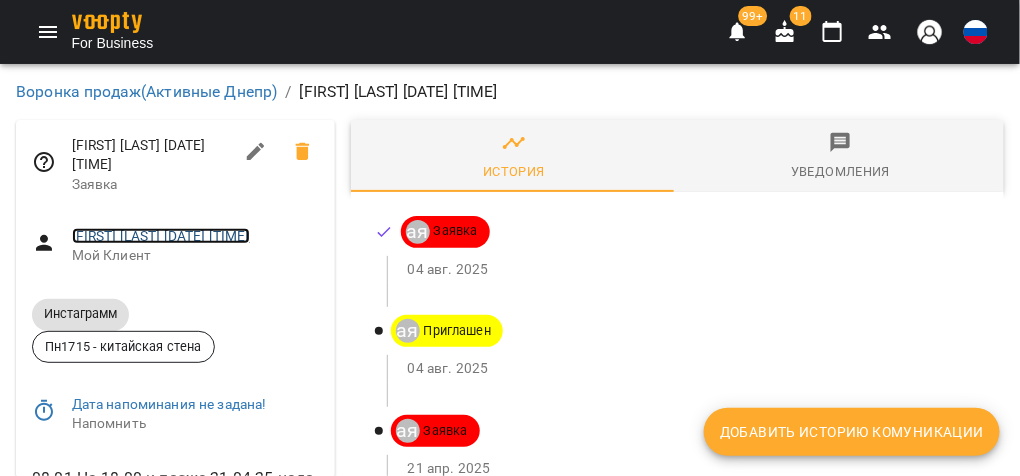 click on "[LAST] [FIRST]
[DATE]
на [TIME]" at bounding box center (161, 236) 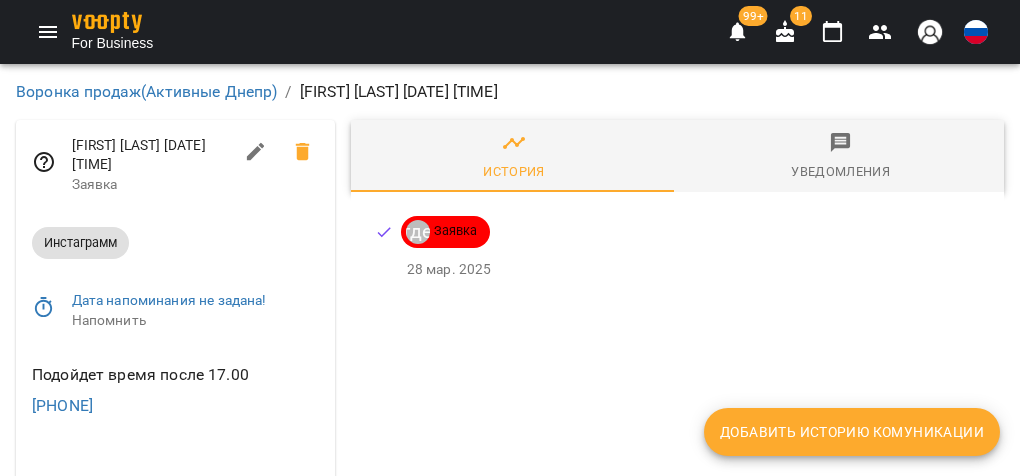 scroll, scrollTop: 0, scrollLeft: 0, axis: both 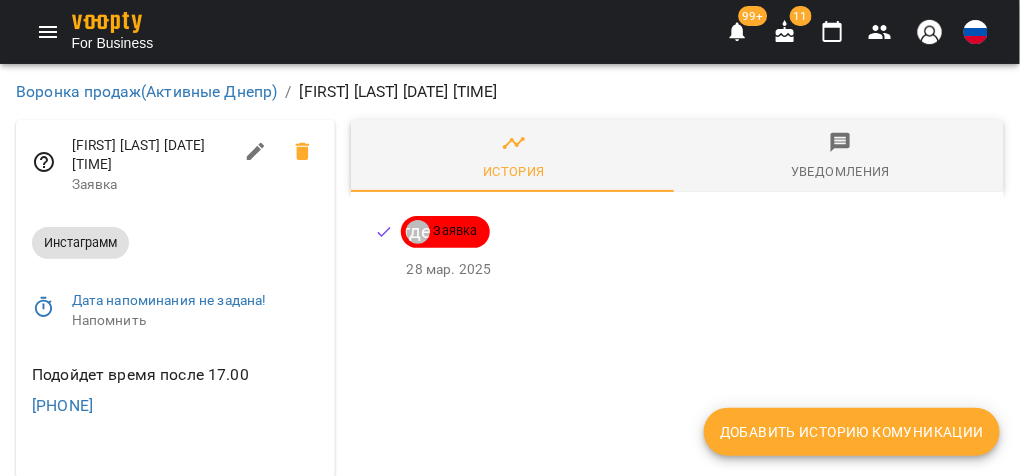 drag, startPoint x: 20, startPoint y: 402, endPoint x: 281, endPoint y: 406, distance: 261.03064 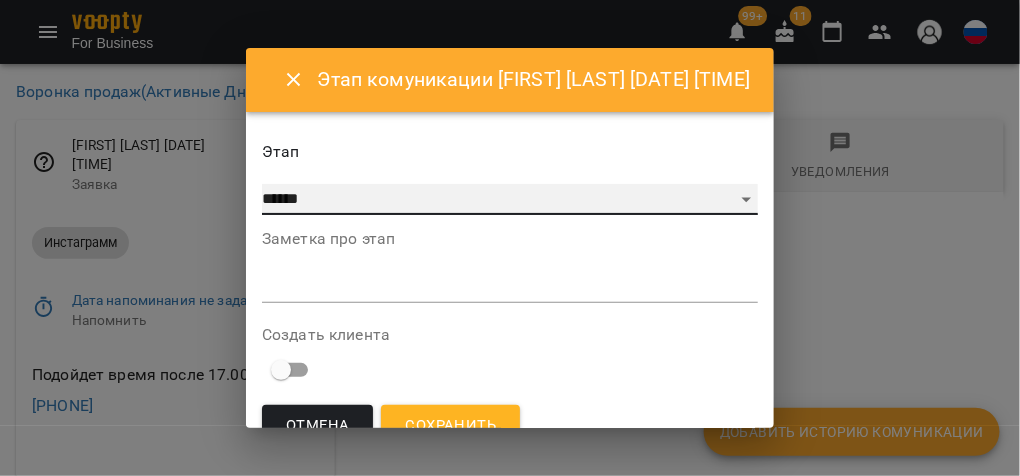 drag, startPoint x: 299, startPoint y: 187, endPoint x: 301, endPoint y: 213, distance: 26.076809 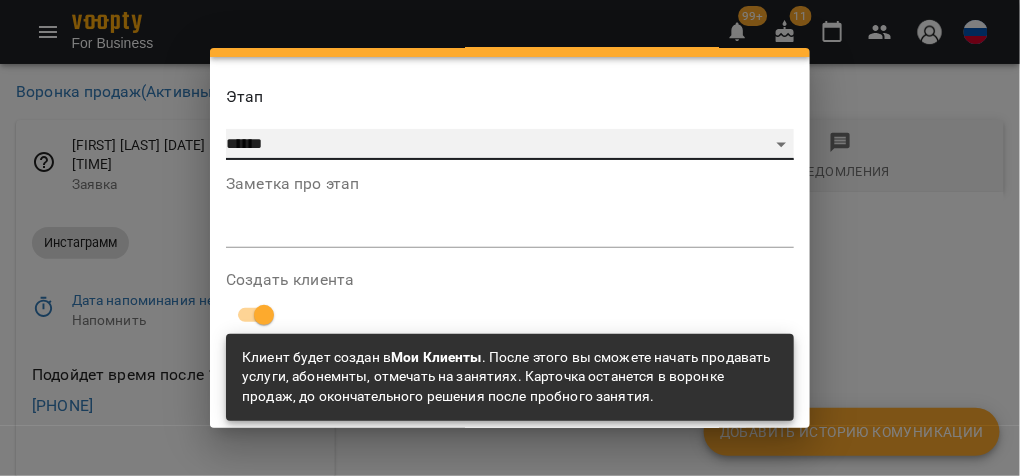 scroll, scrollTop: 121, scrollLeft: 0, axis: vertical 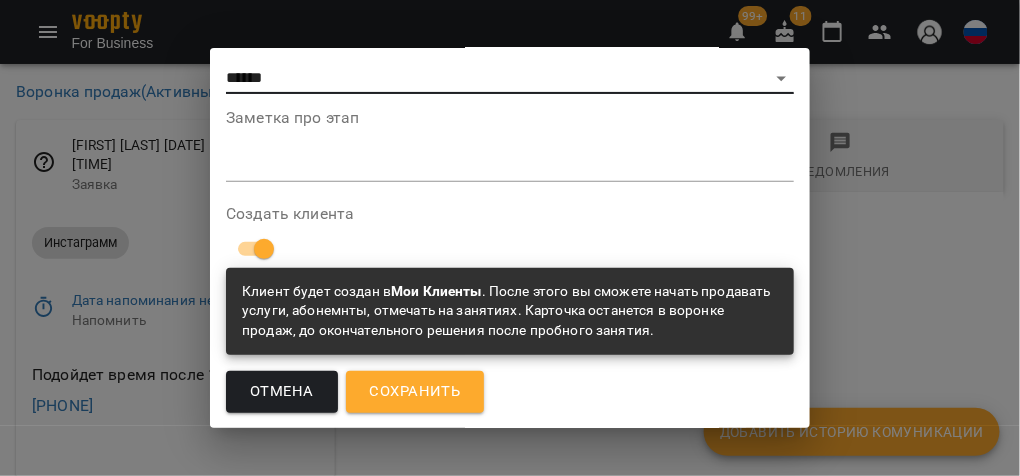 click on "Сохранить" at bounding box center [415, 392] 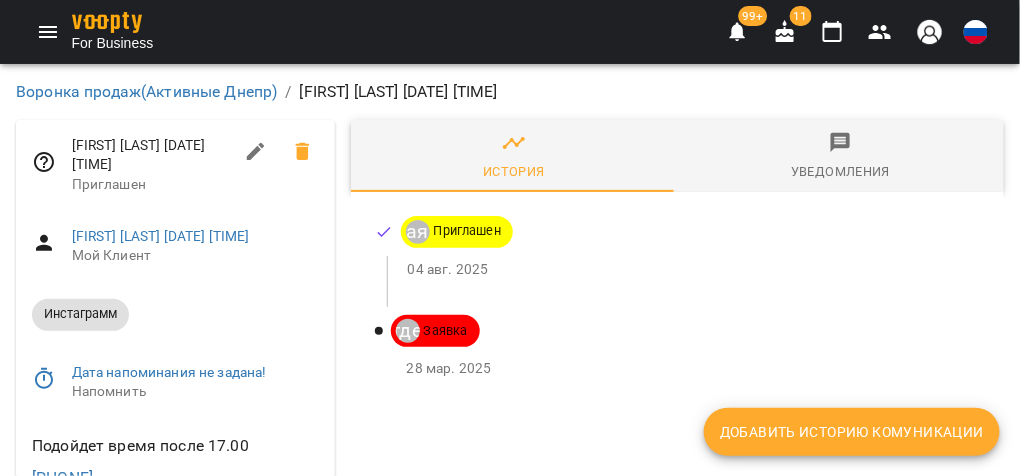 click 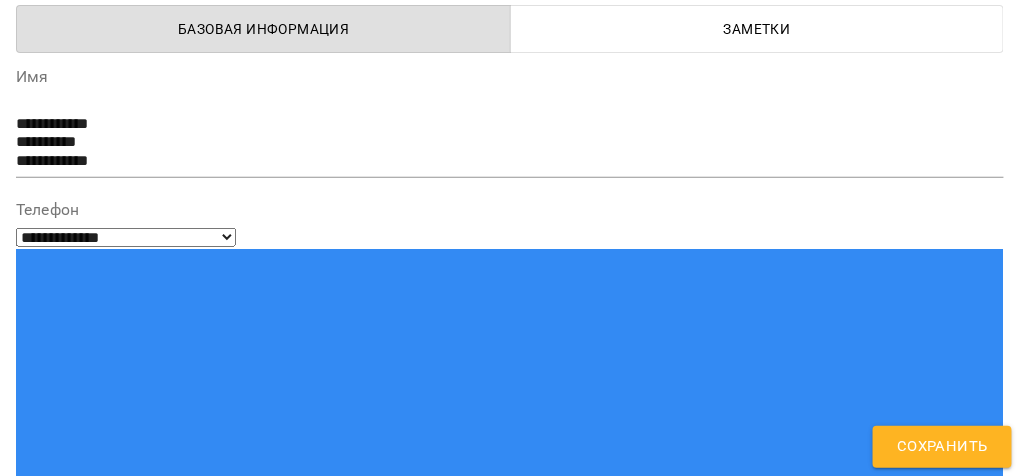 scroll, scrollTop: 79, scrollLeft: 0, axis: vertical 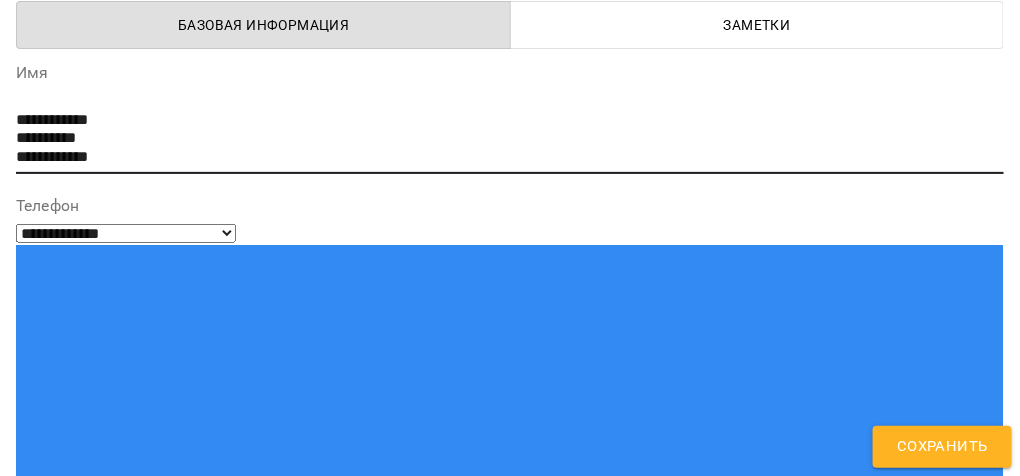 drag, startPoint x: 18, startPoint y: 159, endPoint x: 136, endPoint y: 166, distance: 118.20744 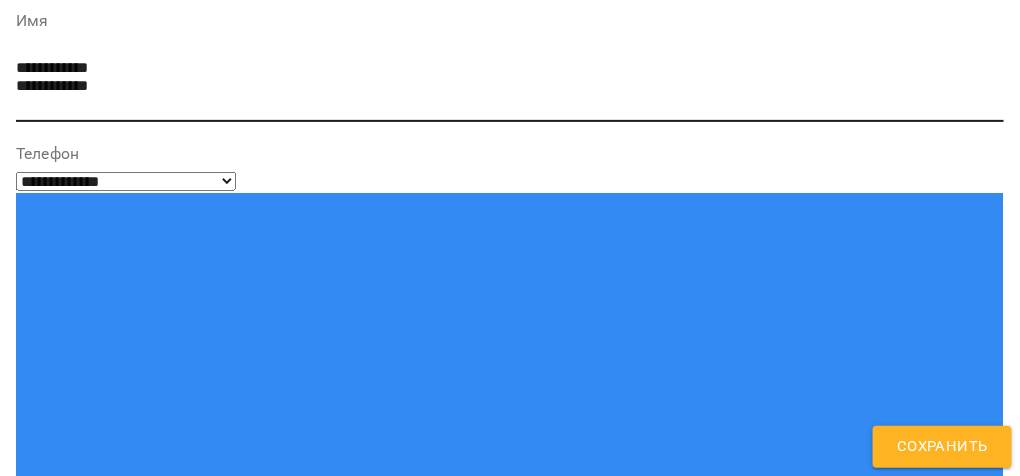 scroll, scrollTop: 159, scrollLeft: 0, axis: vertical 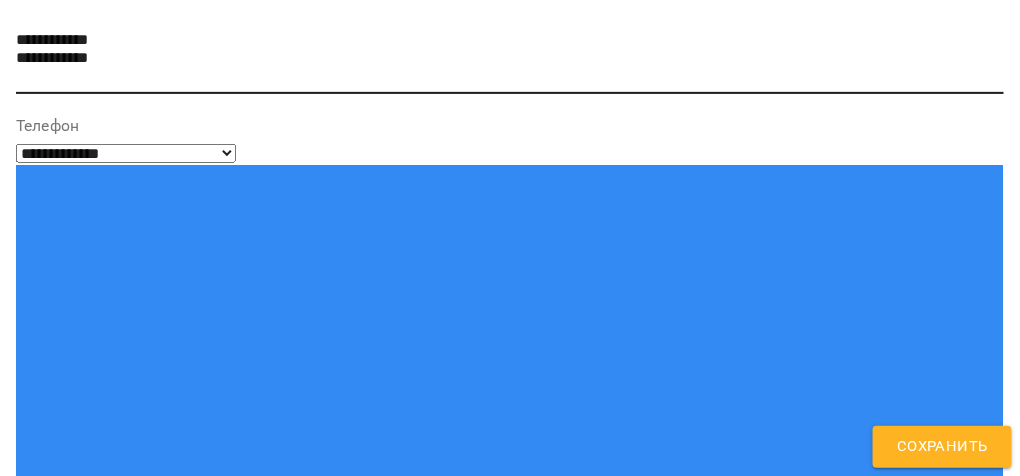 type on "**********" 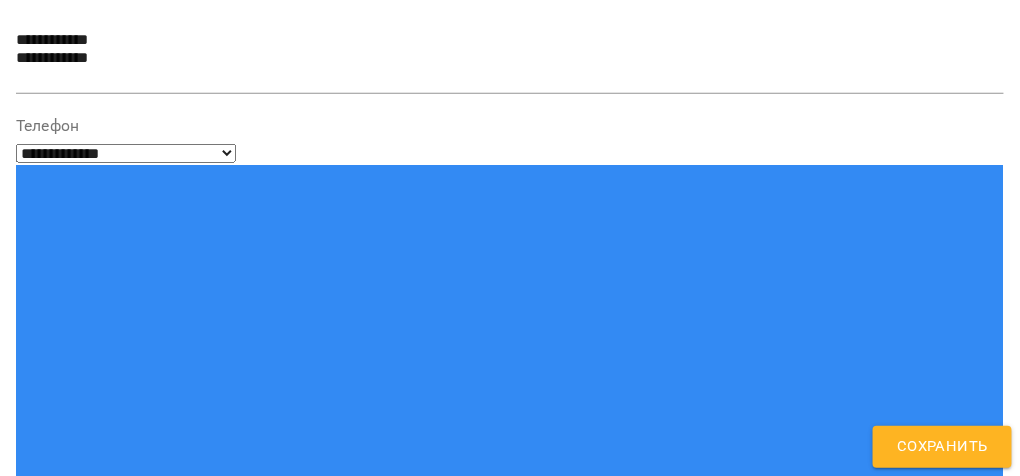 type on "****" 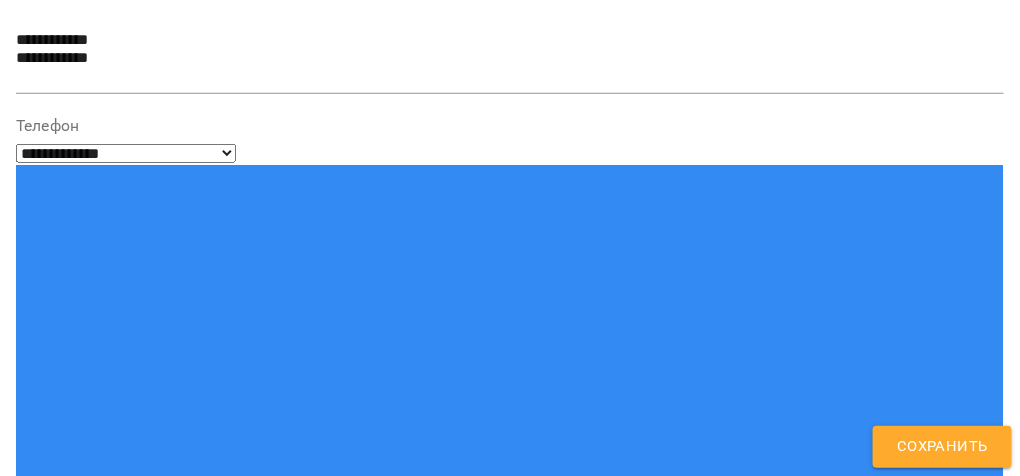 click on "Сохранить" at bounding box center [942, 447] 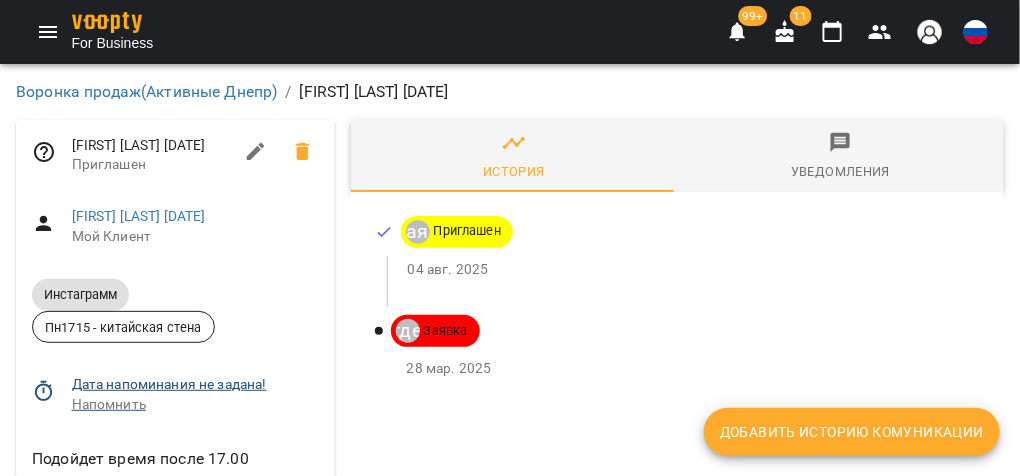 click 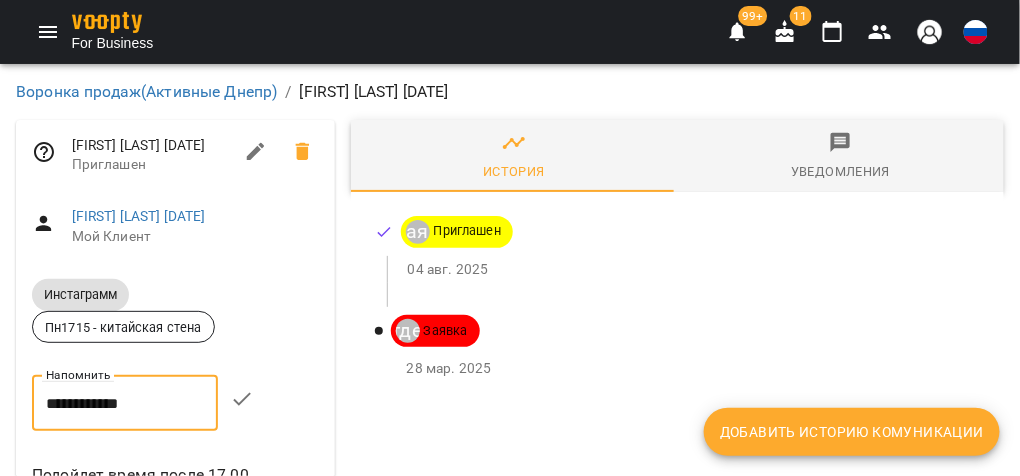 click on "**********" at bounding box center [125, 403] 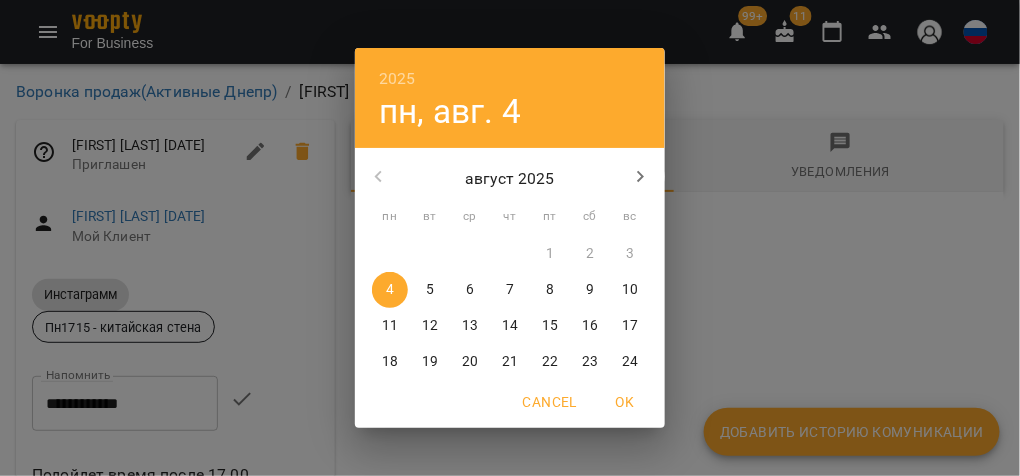 click on "8" at bounding box center [550, 290] 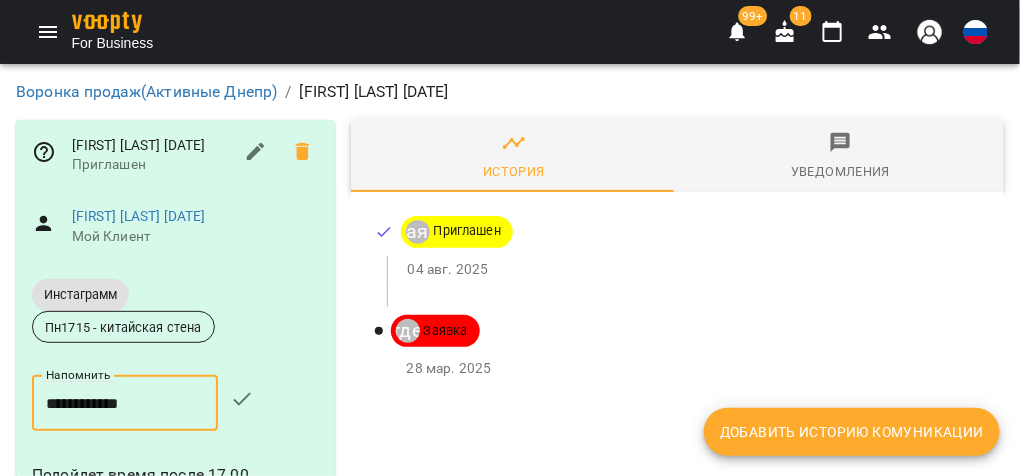 click at bounding box center [242, 399] 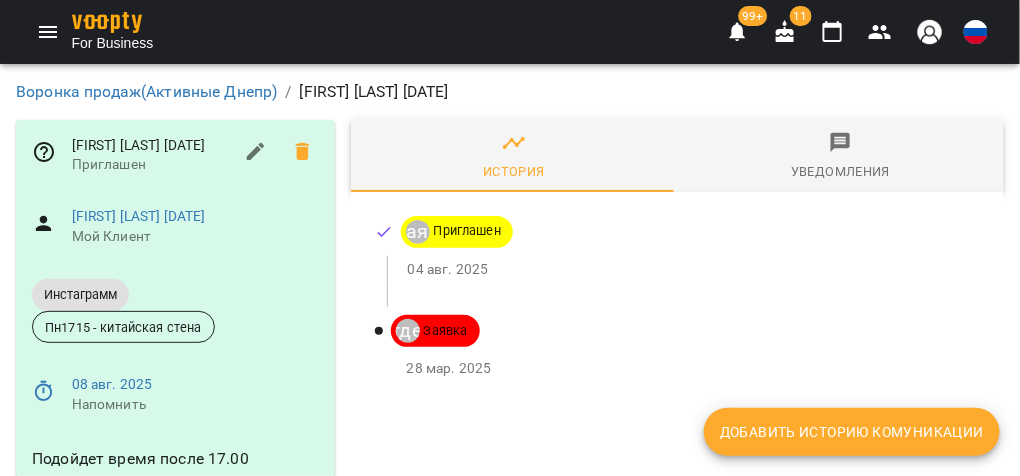 scroll, scrollTop: 121, scrollLeft: 0, axis: vertical 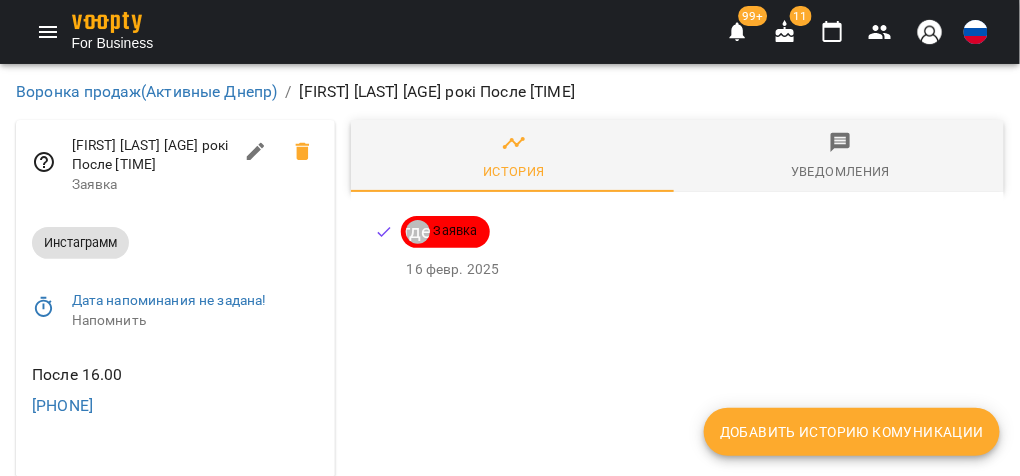 drag, startPoint x: 26, startPoint y: 394, endPoint x: 248, endPoint y: 408, distance: 222.44101 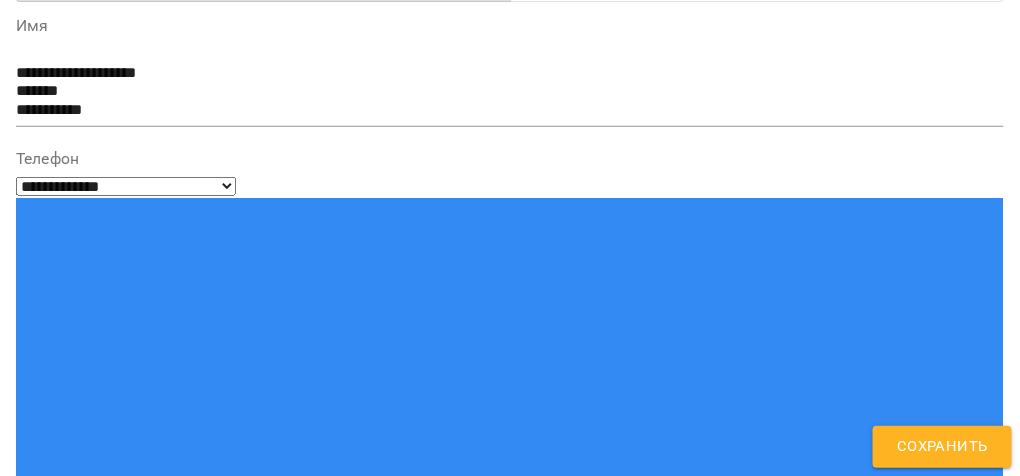 scroll, scrollTop: 239, scrollLeft: 0, axis: vertical 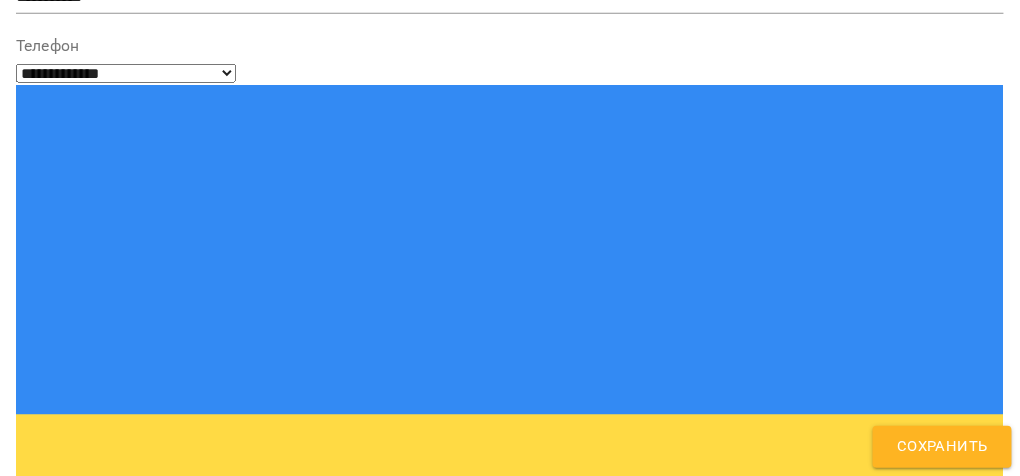 click on "Тэги Напечатайте или выберите из списка..." at bounding box center [510, 970] 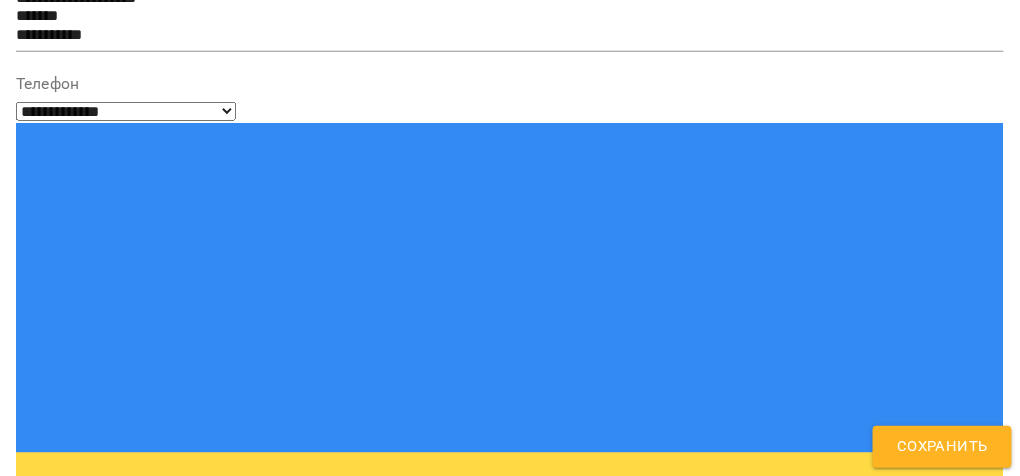type on "***" 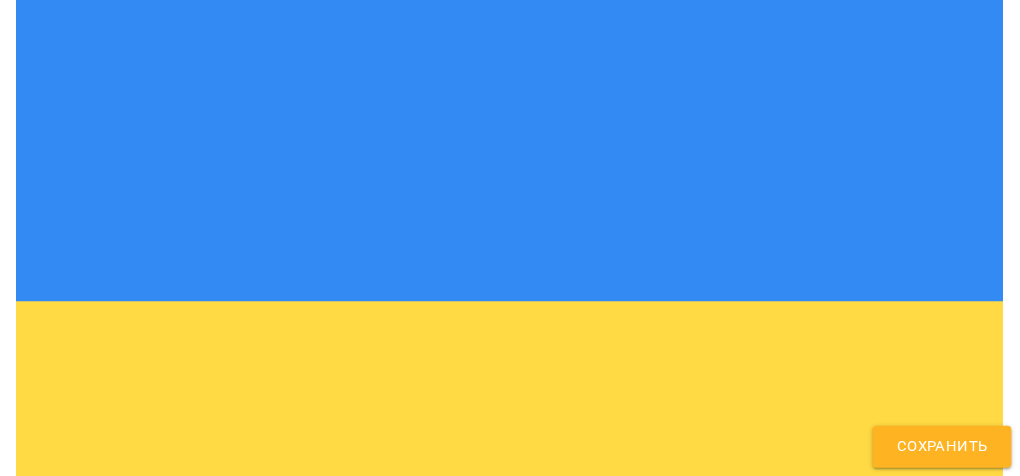 scroll, scrollTop: 361, scrollLeft: 0, axis: vertical 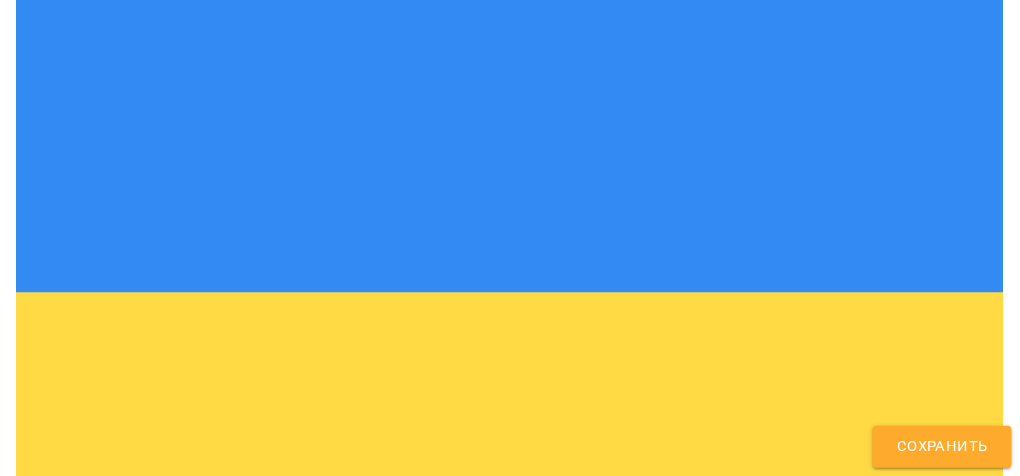 click on "Сохранить" at bounding box center [942, 447] 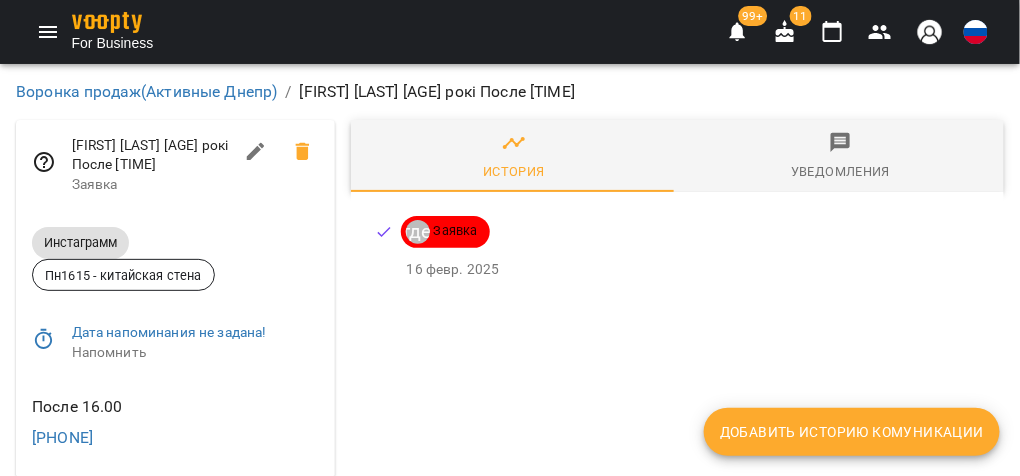 click at bounding box center (256, 152) 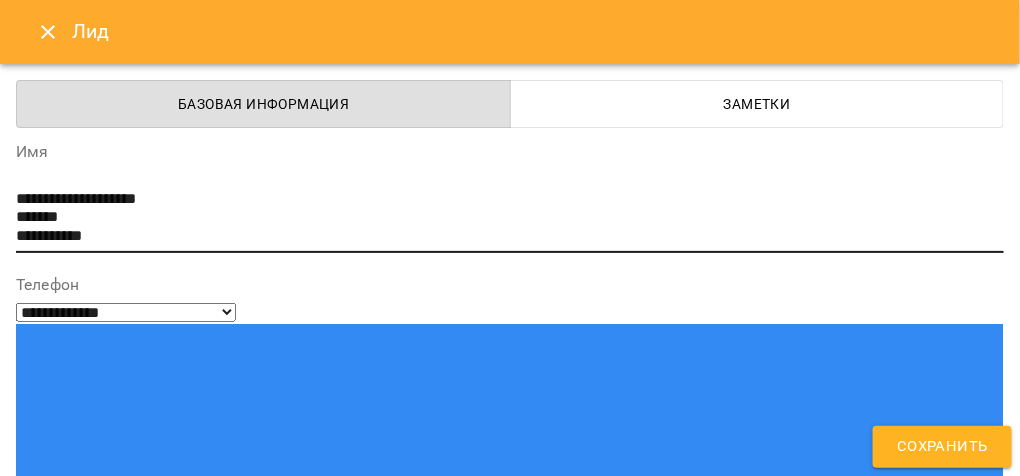 drag, startPoint x: 17, startPoint y: 238, endPoint x: 145, endPoint y: 237, distance: 128.0039 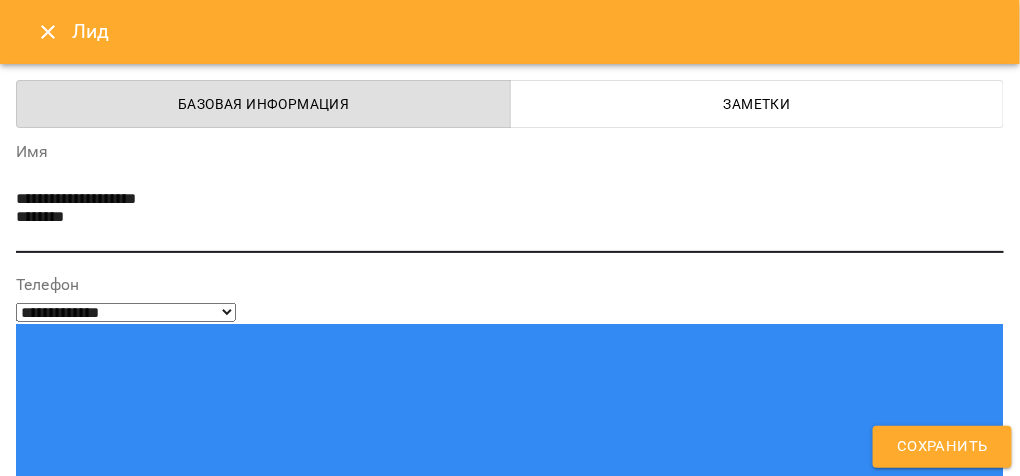 type on "**********" 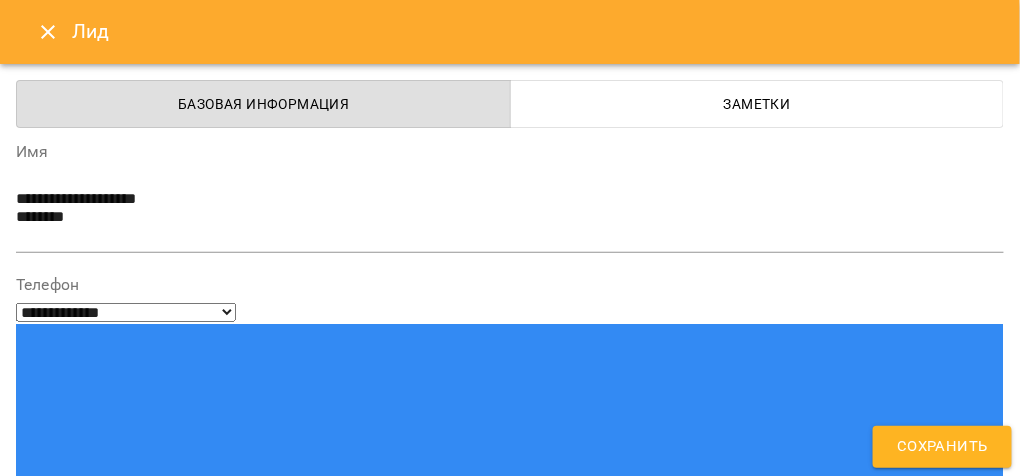 click at bounding box center (510, 1068) 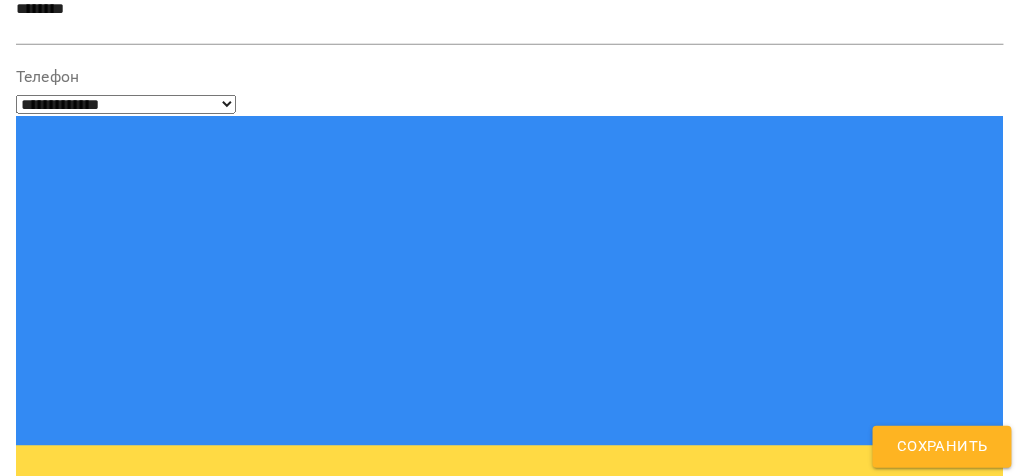 scroll, scrollTop: 239, scrollLeft: 0, axis: vertical 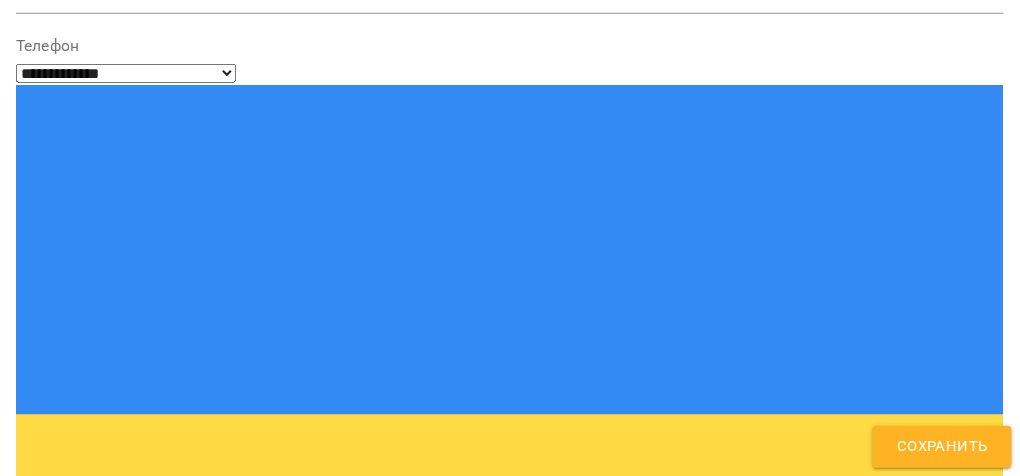 click on "Сохранить" at bounding box center (942, 447) 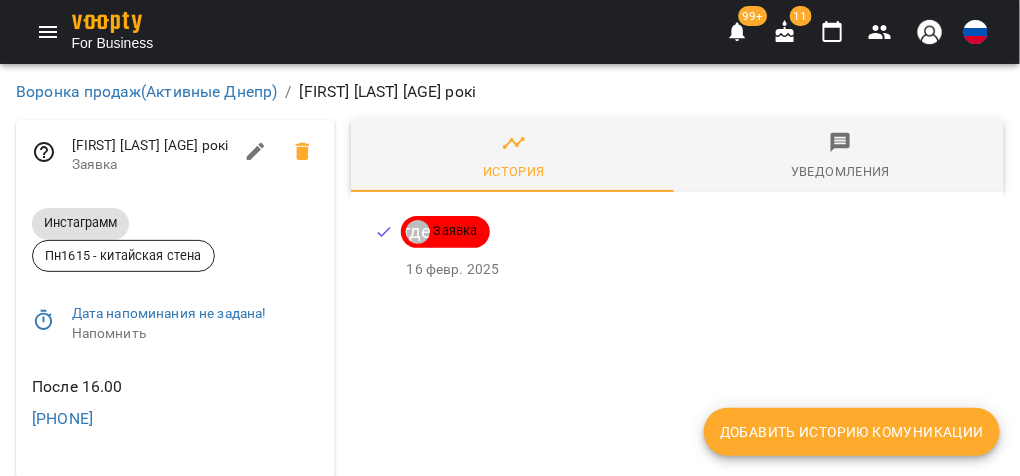 click on "Добавить историю комуникации" at bounding box center [852, 432] 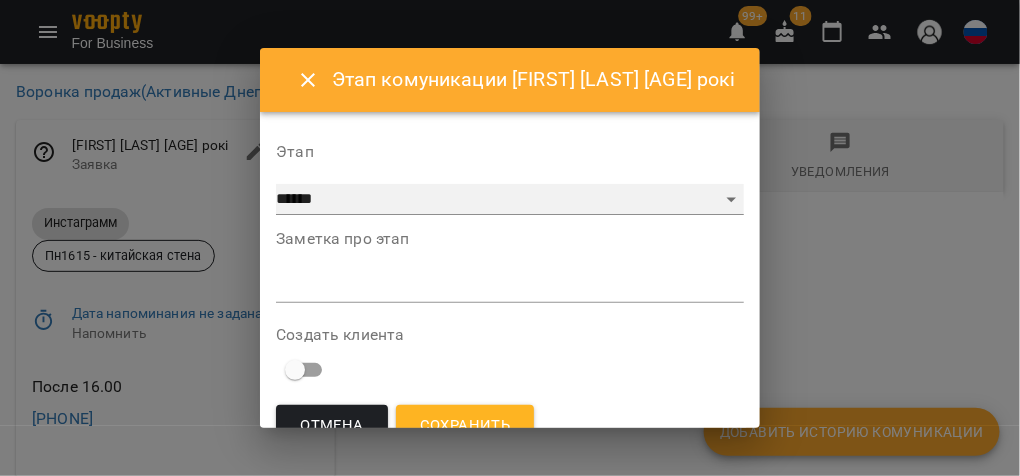 click on "**********" at bounding box center [510, 200] 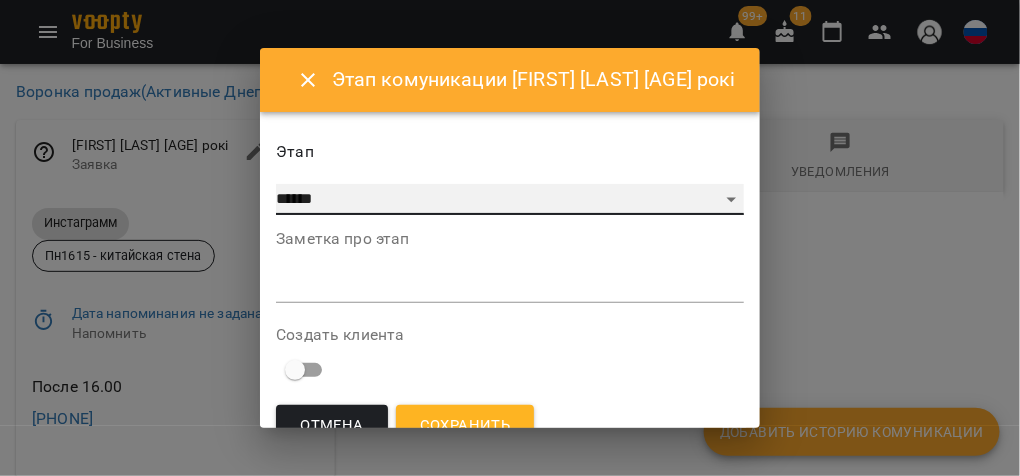 select on "*" 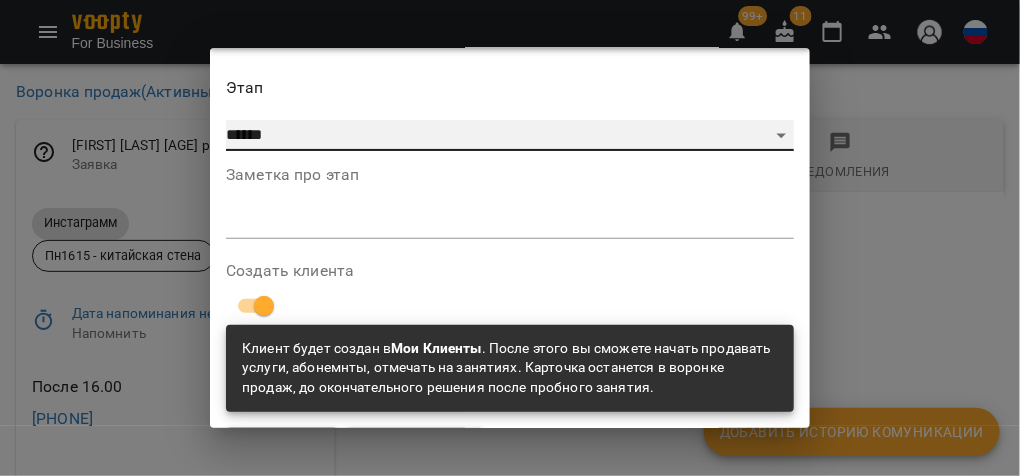 scroll, scrollTop: 121, scrollLeft: 0, axis: vertical 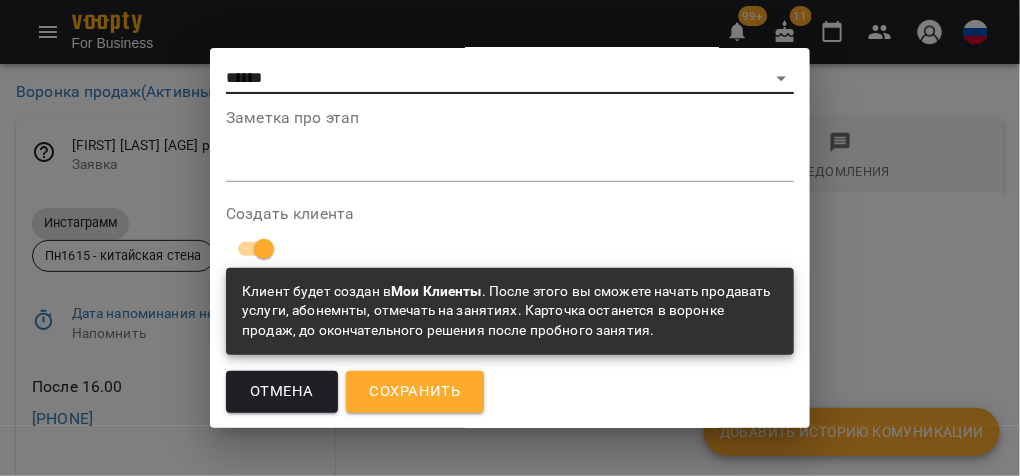 click on "Сохранить" at bounding box center (415, 392) 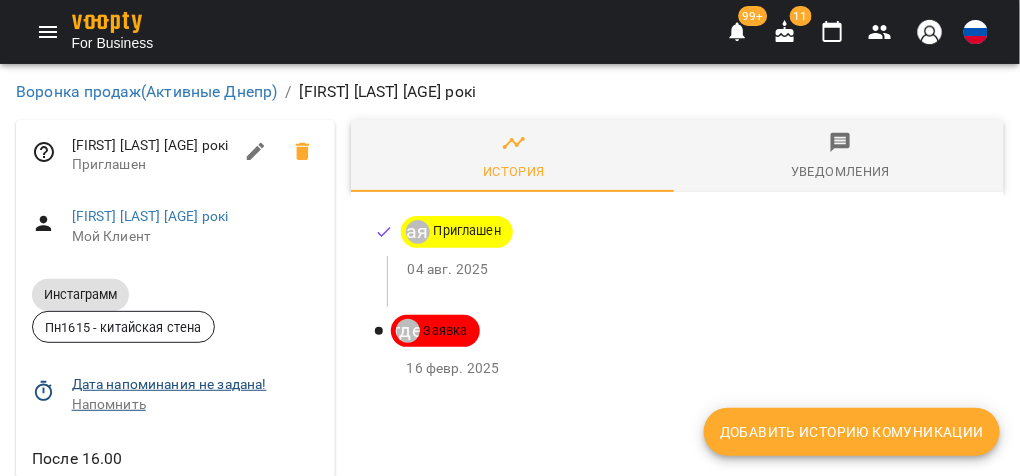 click 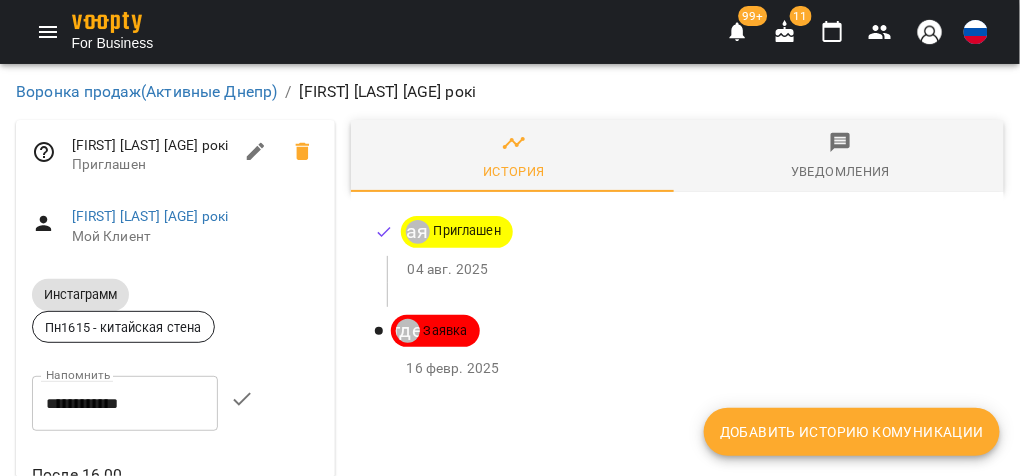 click on "**********" at bounding box center (125, 403) 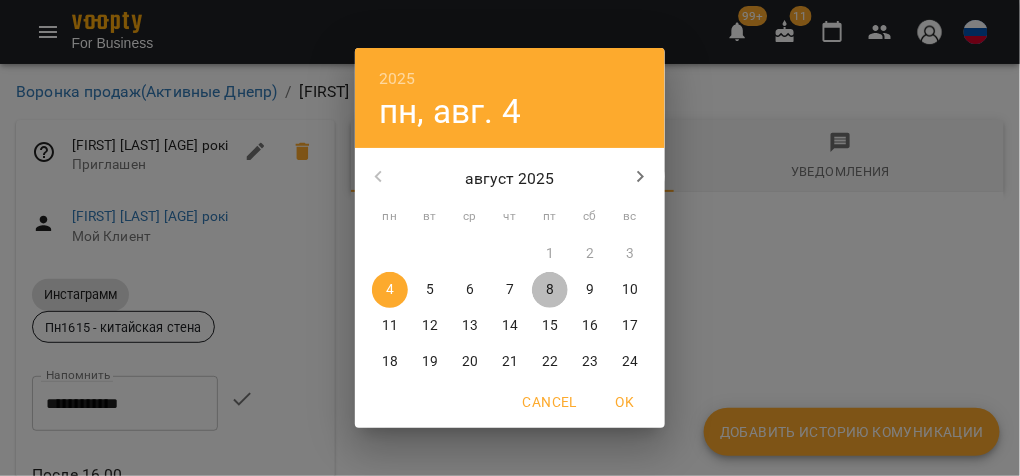 click on "8" at bounding box center (550, 290) 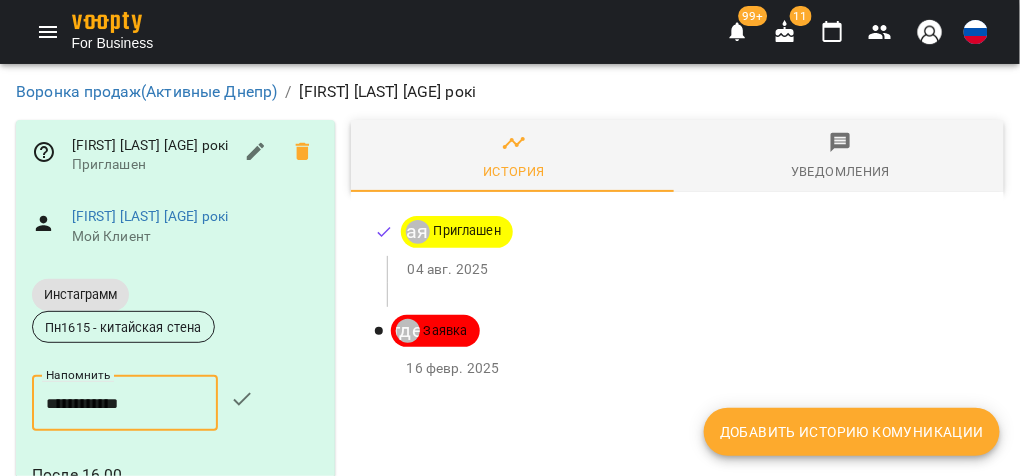 click 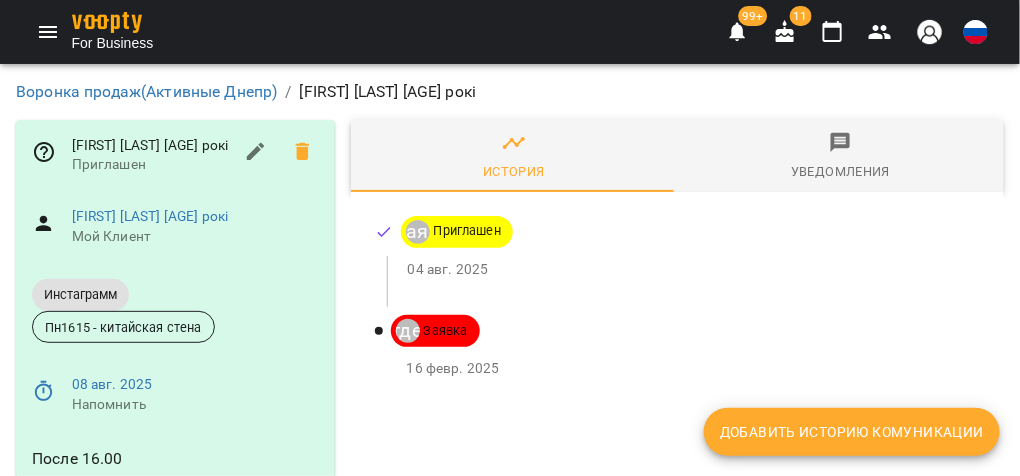 scroll, scrollTop: 140, scrollLeft: 0, axis: vertical 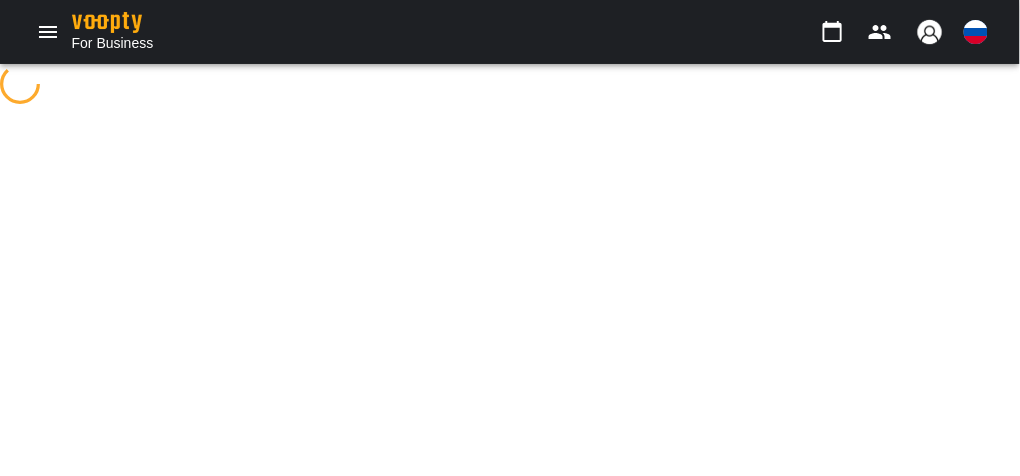 select on "**********" 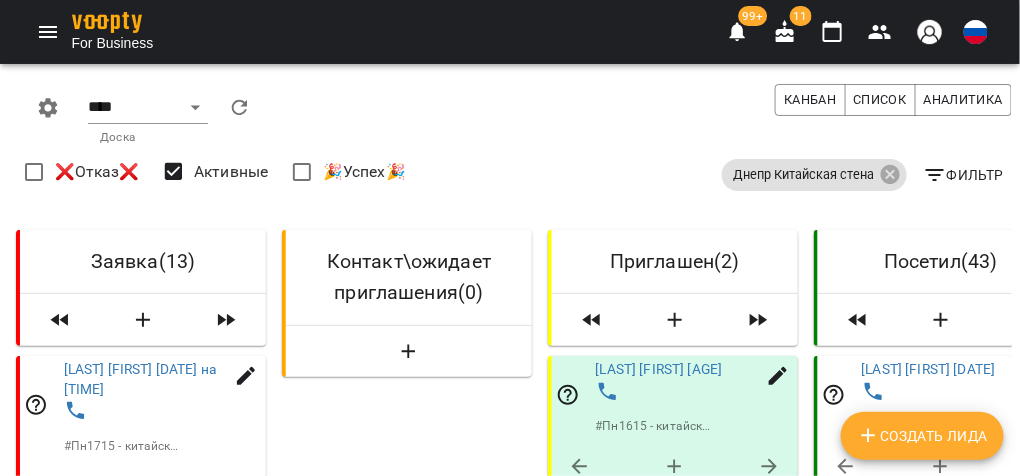 scroll, scrollTop: 3119, scrollLeft: 0, axis: vertical 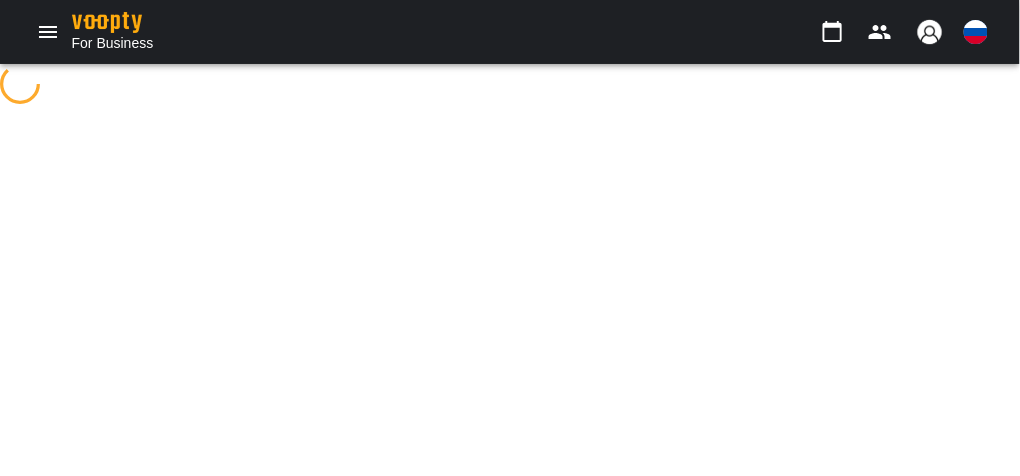 select on "**********" 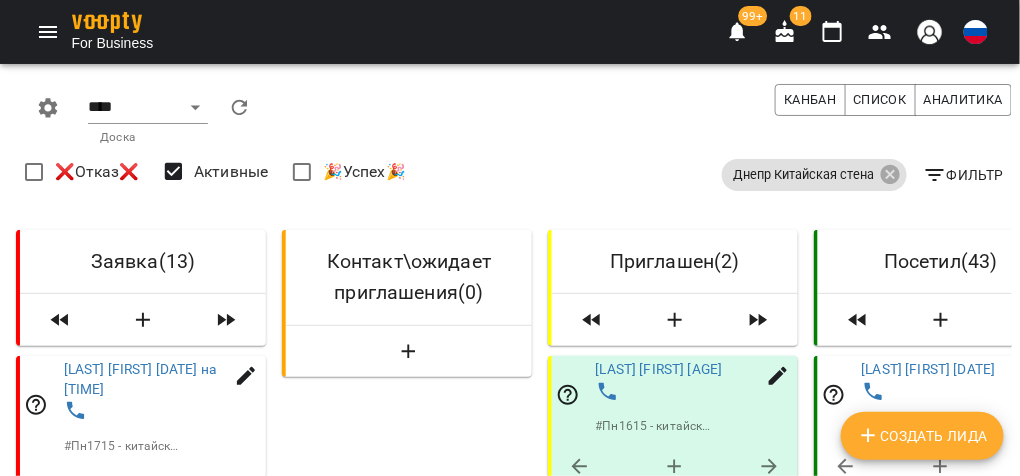 scroll, scrollTop: 239, scrollLeft: 0, axis: vertical 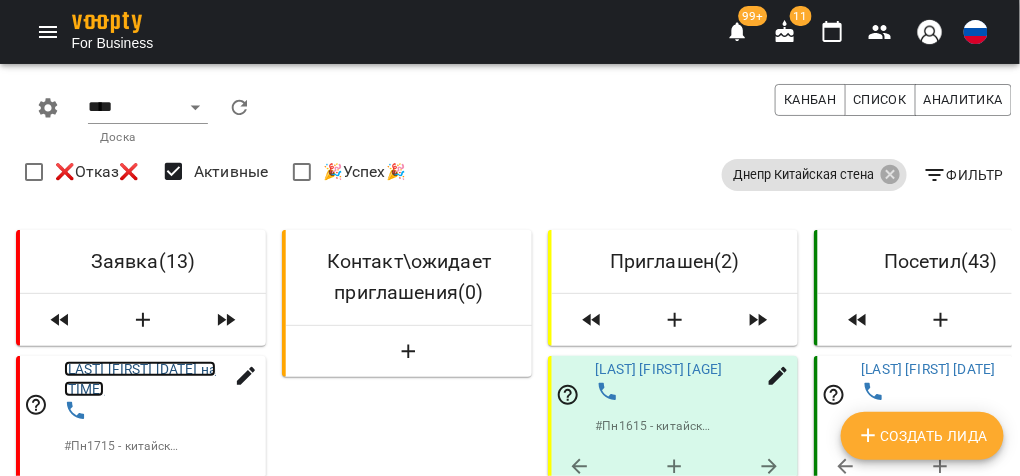 click on "[LAST] [FIRST]
[DATE]
на [TIME]" at bounding box center (140, 379) 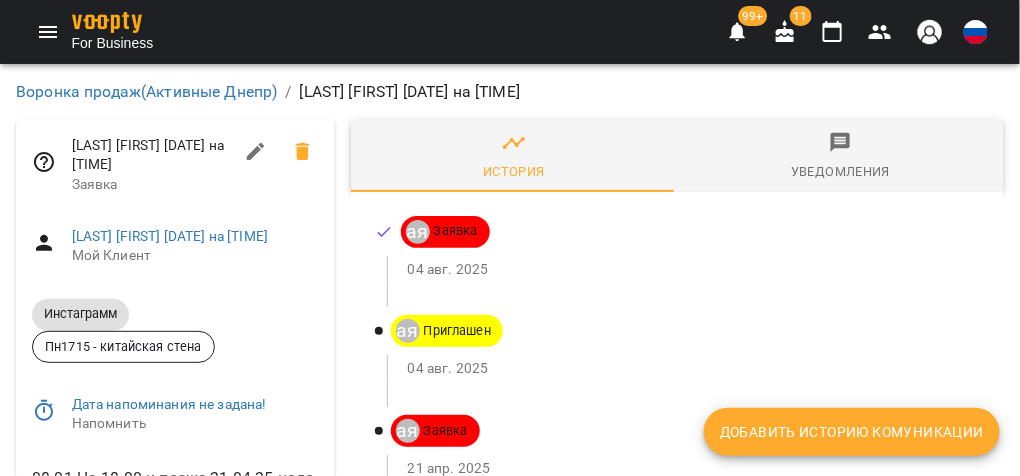 scroll, scrollTop: 159, scrollLeft: 0, axis: vertical 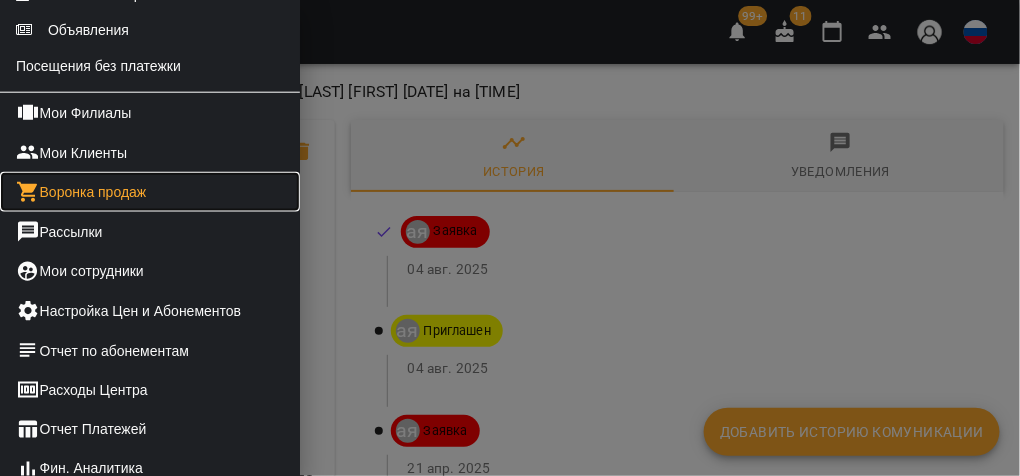 click on "Воронка продаж" at bounding box center (150, 192) 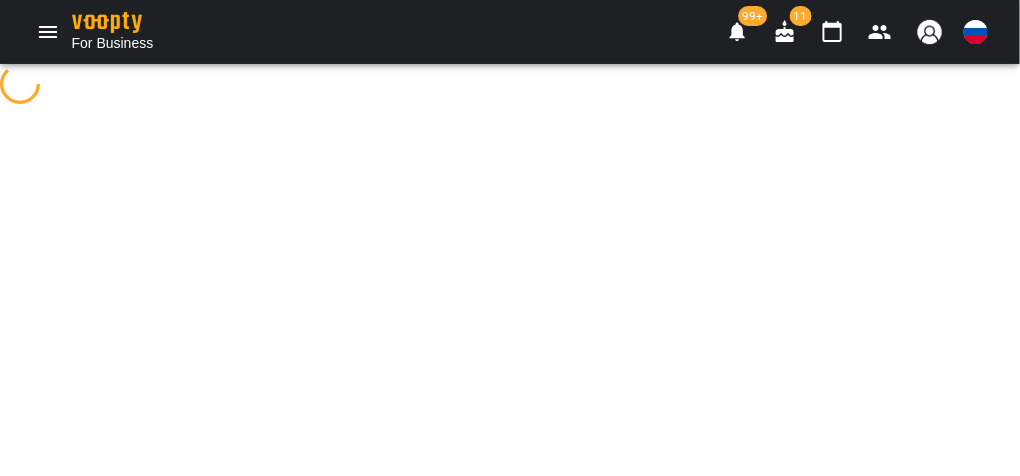 select on "**********" 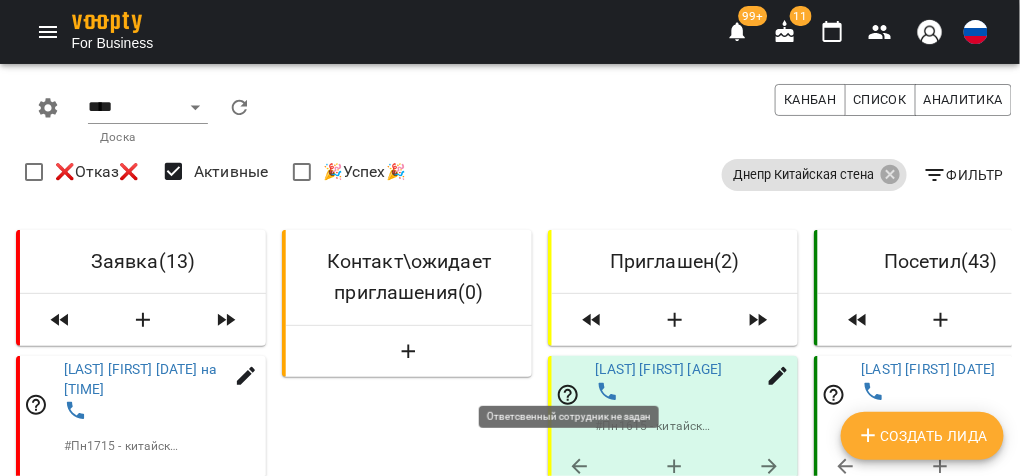 scroll, scrollTop: 0, scrollLeft: 0, axis: both 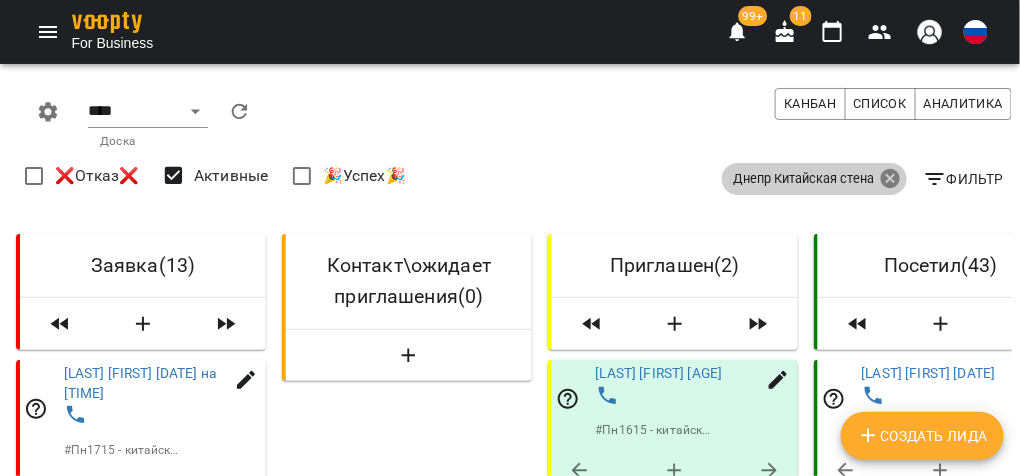 click 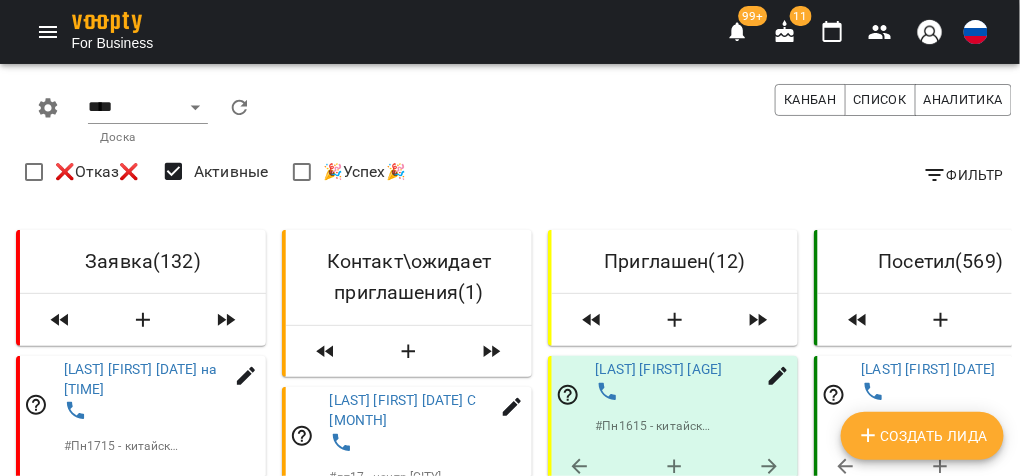 scroll, scrollTop: 0, scrollLeft: 0, axis: both 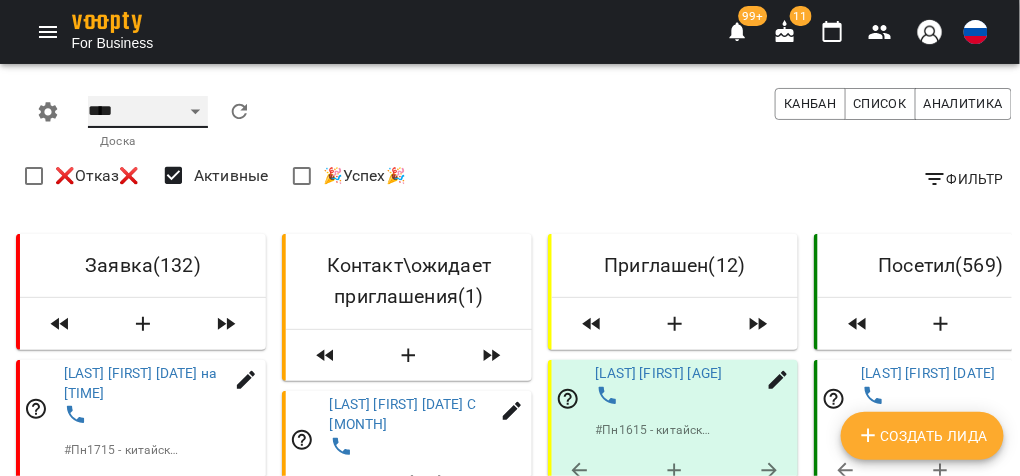click on "**** ****** ******* ******** *****" at bounding box center [148, 112] 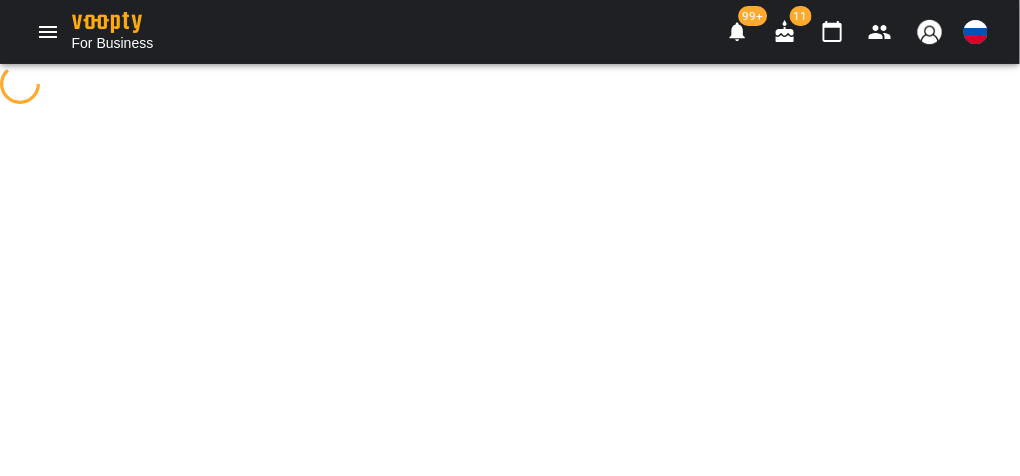 select on "**********" 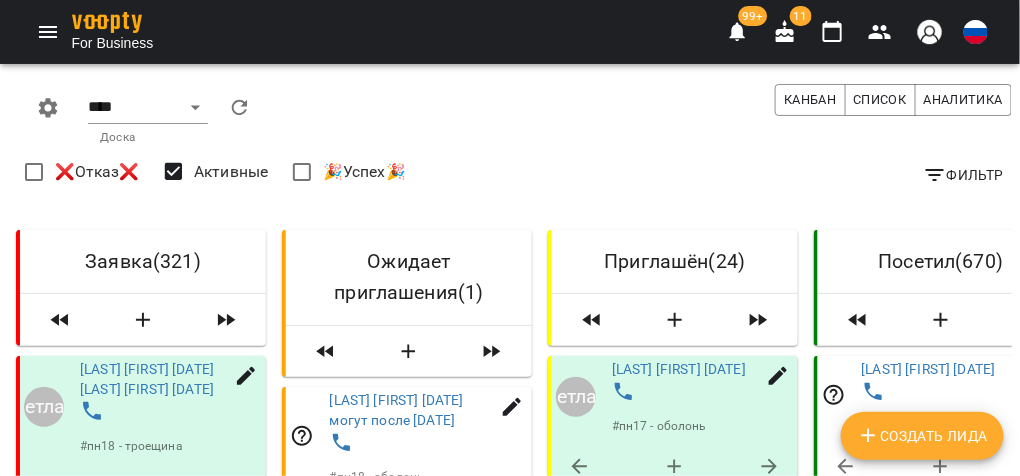 scroll, scrollTop: 2239, scrollLeft: 0, axis: vertical 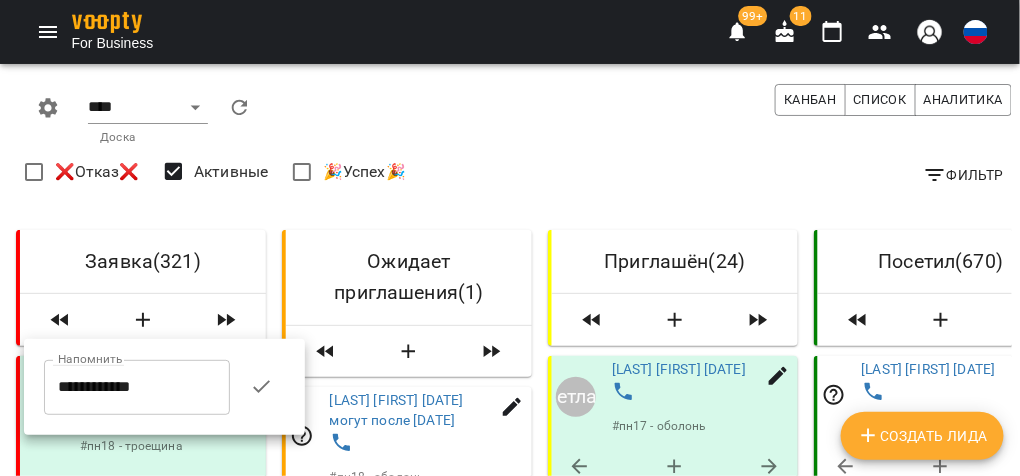 click on "**********" at bounding box center (137, 387) 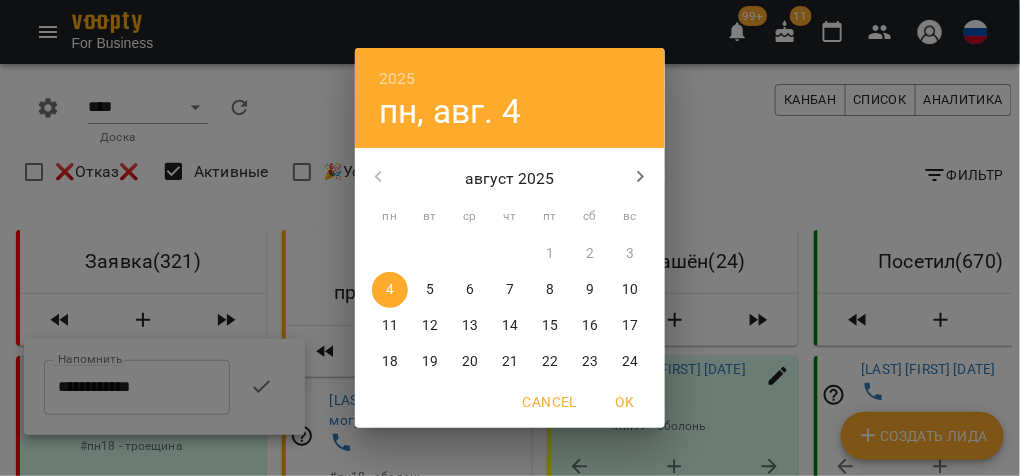 click 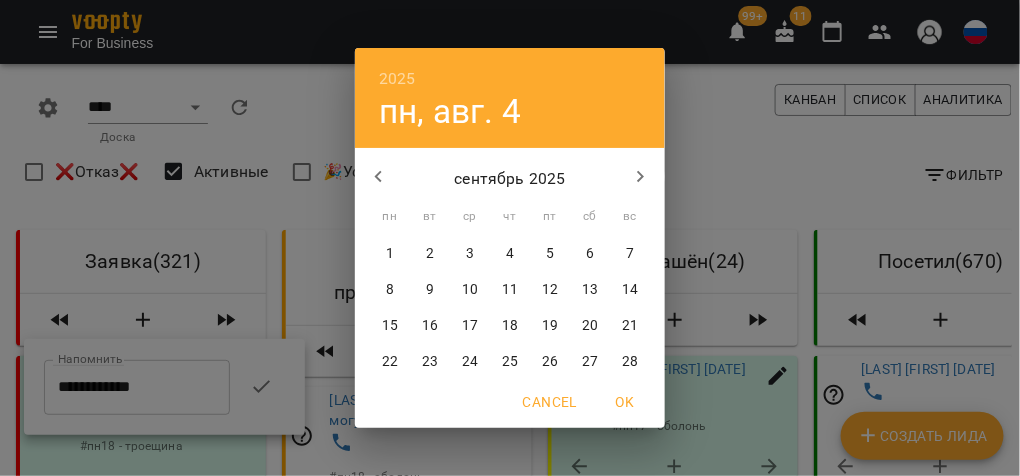 click 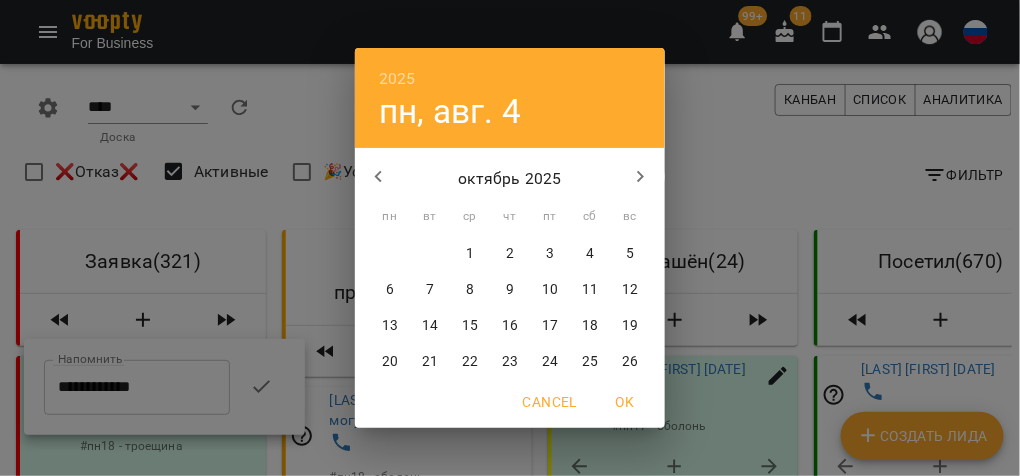 click 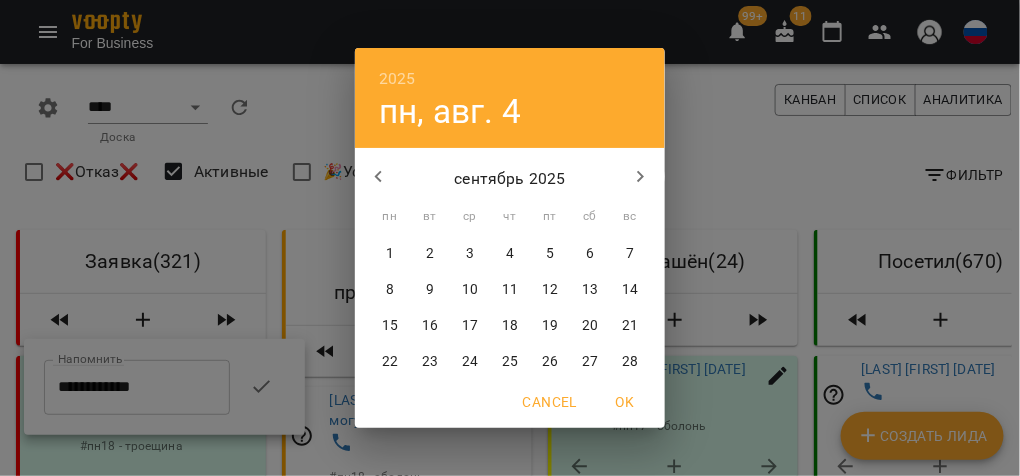drag, startPoint x: 515, startPoint y: 362, endPoint x: 486, endPoint y: 364, distance: 29.068884 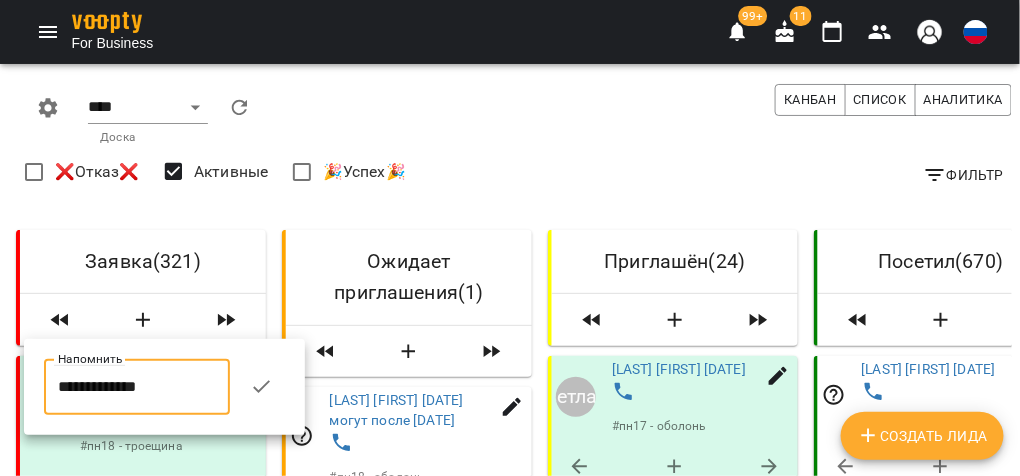 click 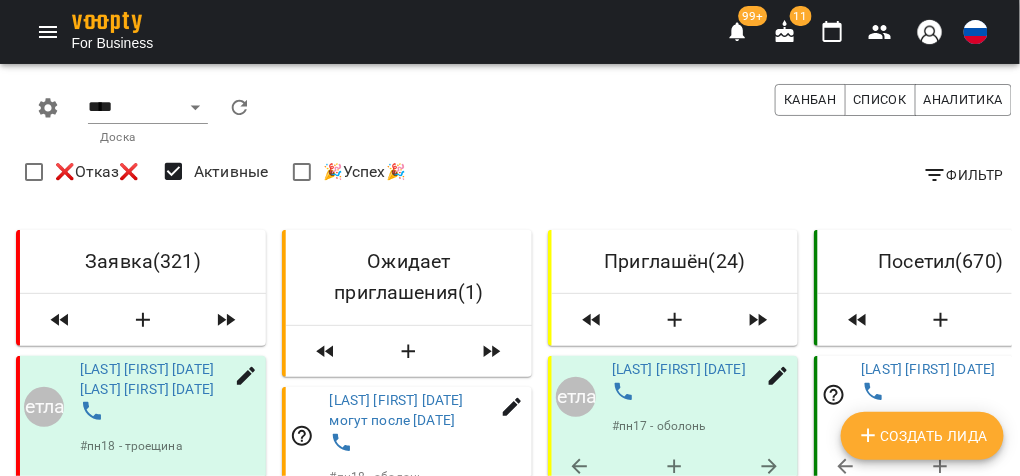 scroll, scrollTop: 0, scrollLeft: 0, axis: both 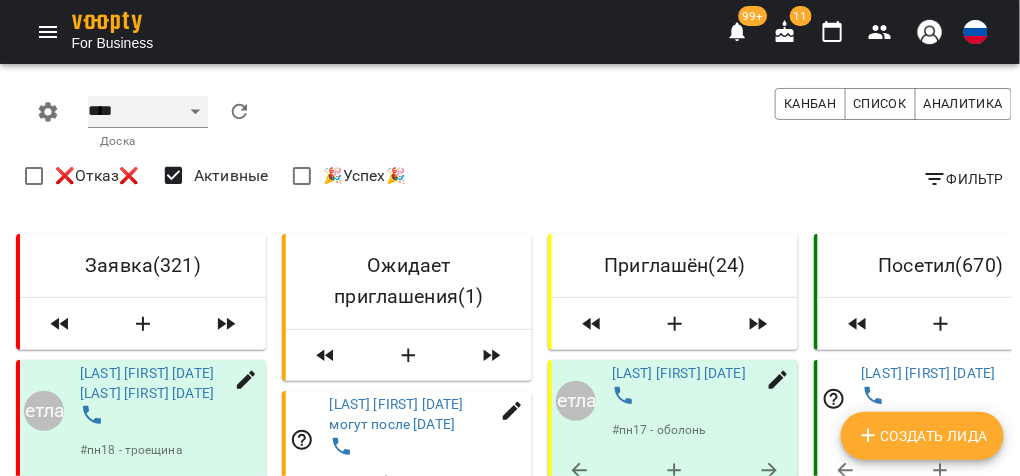 click on "**** ****** ******* ******** *****" at bounding box center [148, 112] 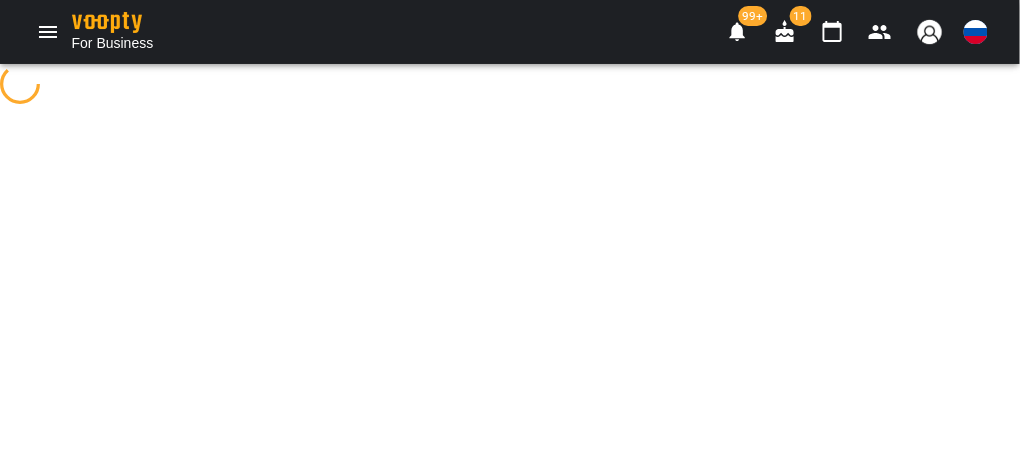 select on "**********" 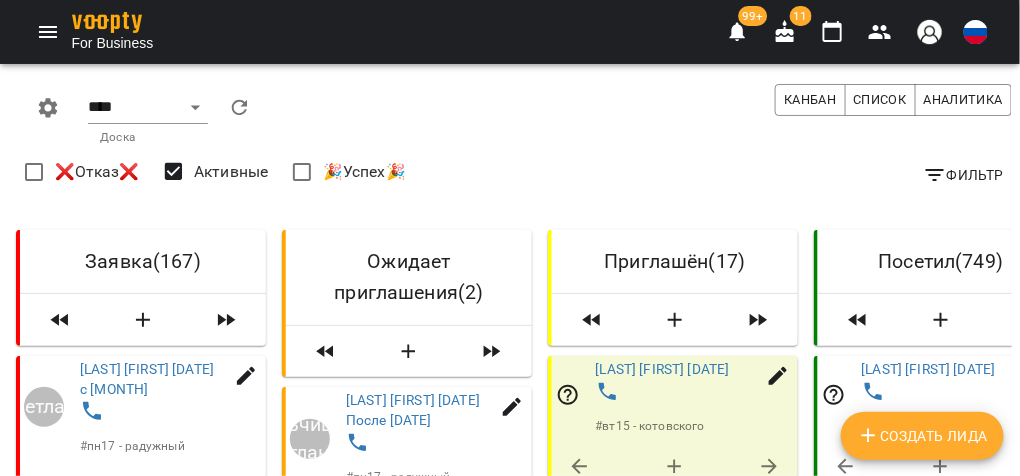 scroll, scrollTop: 0, scrollLeft: 0, axis: both 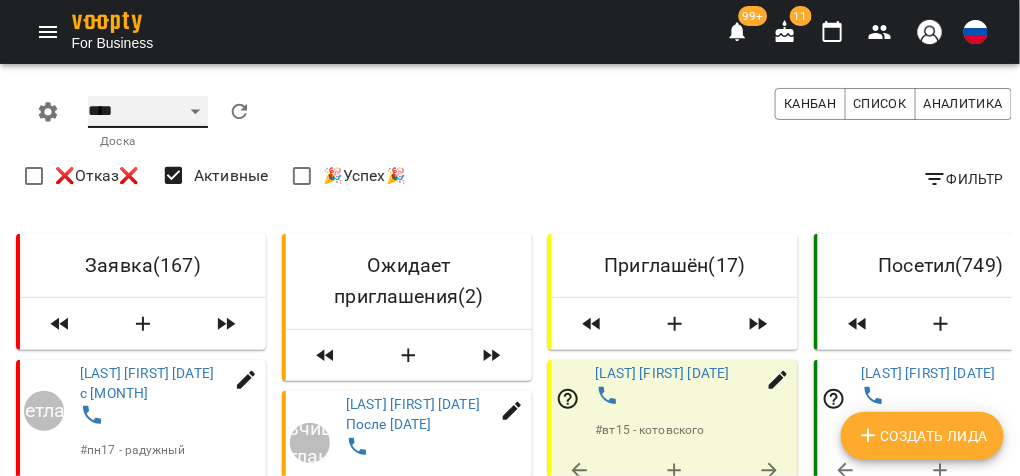 click on "**** ****** ******* ******** *****" at bounding box center (148, 112) 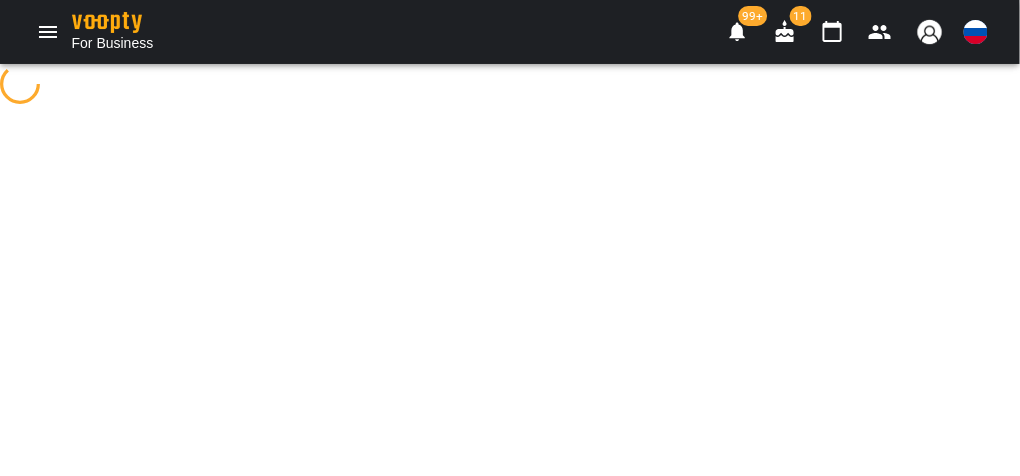 select on "**********" 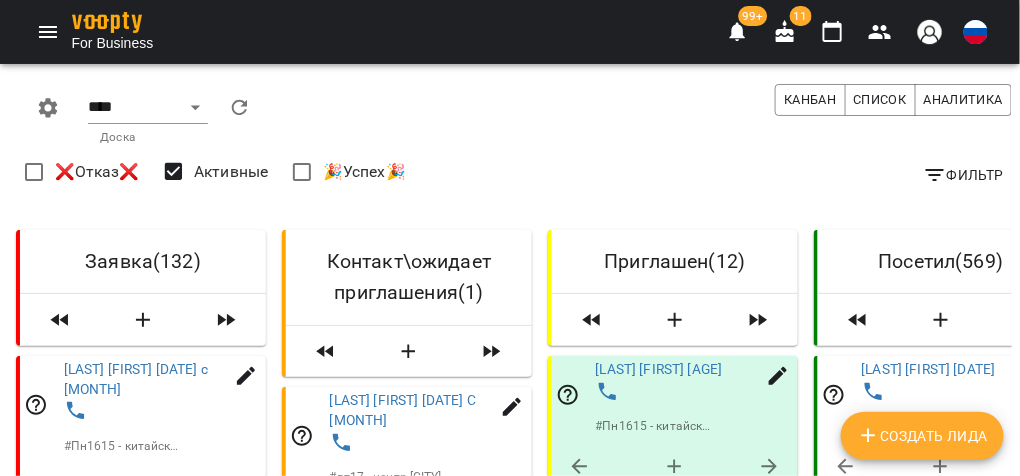 scroll, scrollTop: 0, scrollLeft: 0, axis: both 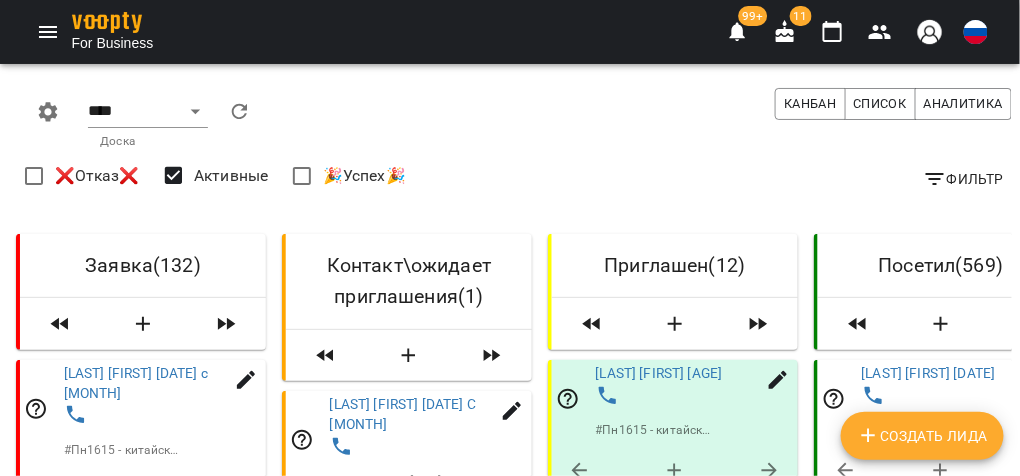 click on "Фильтр" at bounding box center (963, 179) 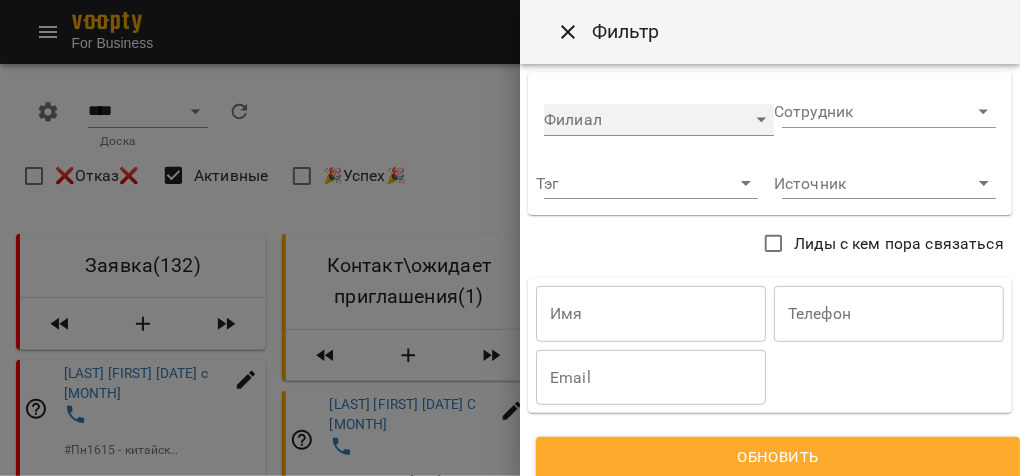 click on "​" at bounding box center [659, 120] 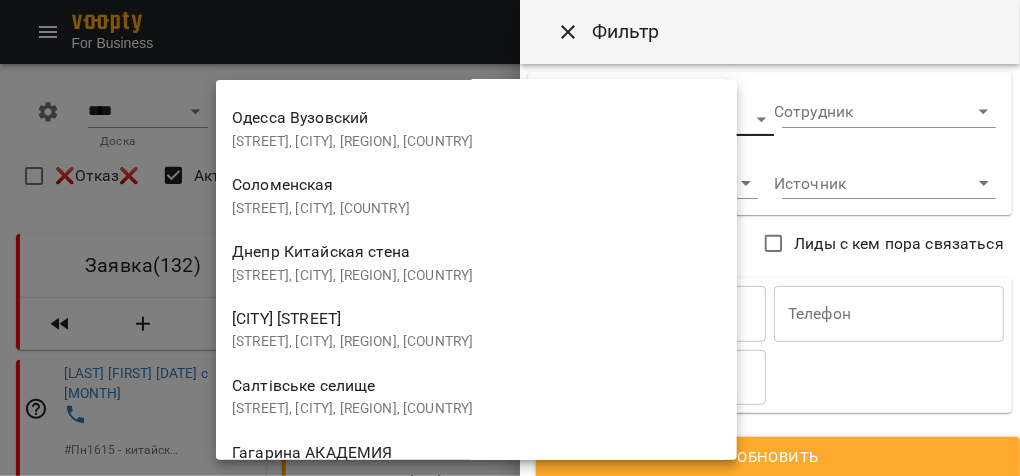 scroll, scrollTop: 2559, scrollLeft: 0, axis: vertical 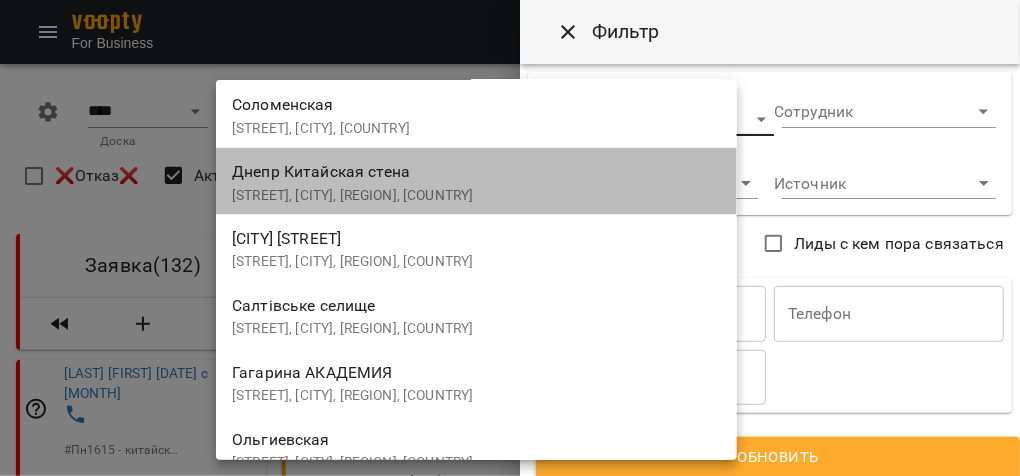 click on "[STREET], [CITY], [REGION], [COUNTRY]" at bounding box center [476, 196] 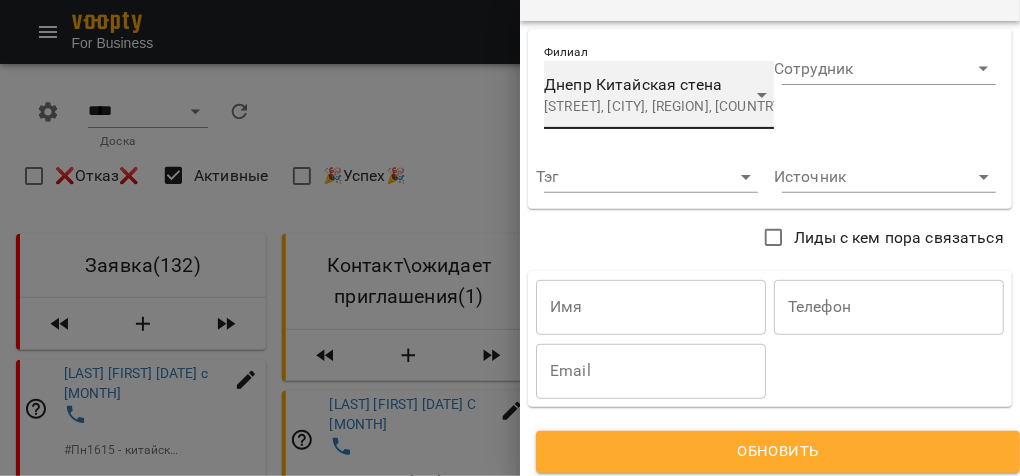 scroll, scrollTop: 67, scrollLeft: 0, axis: vertical 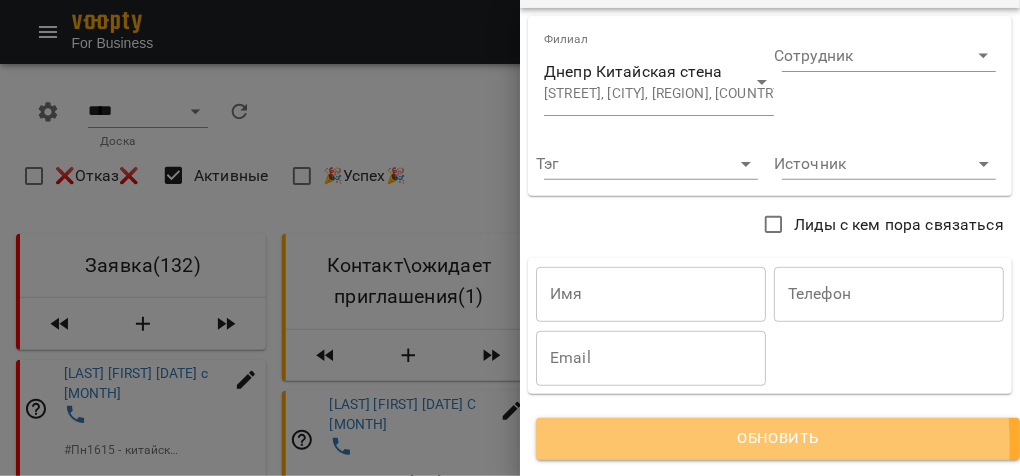 click on "Обновить" at bounding box center [778, 439] 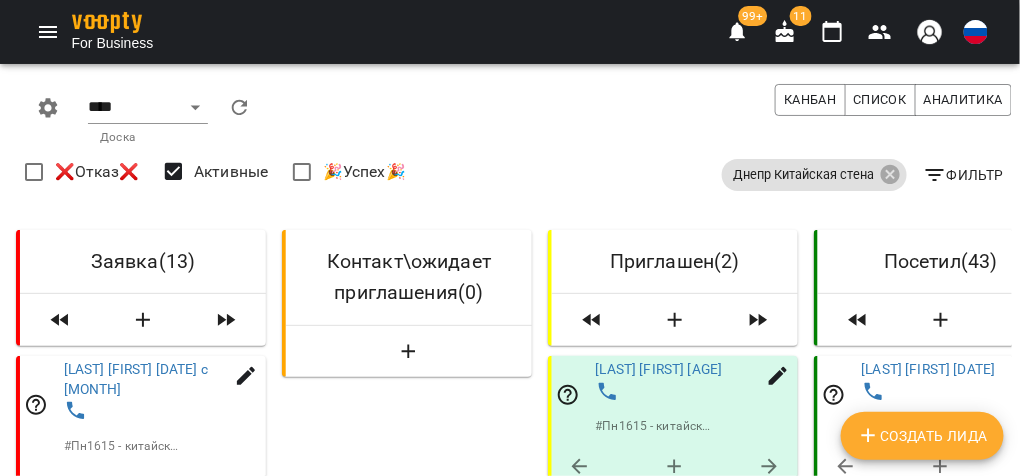 scroll, scrollTop: 559, scrollLeft: 0, axis: vertical 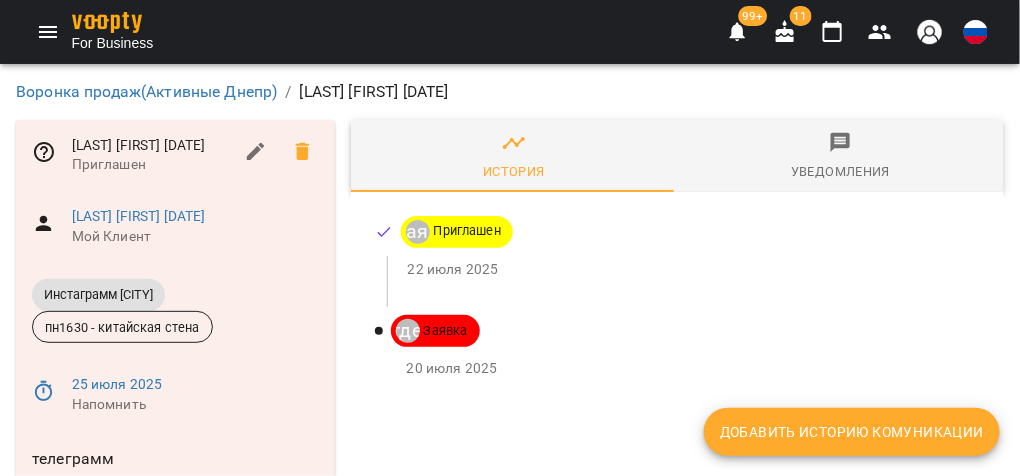 drag, startPoint x: 23, startPoint y: 410, endPoint x: 193, endPoint y: 419, distance: 170.23807 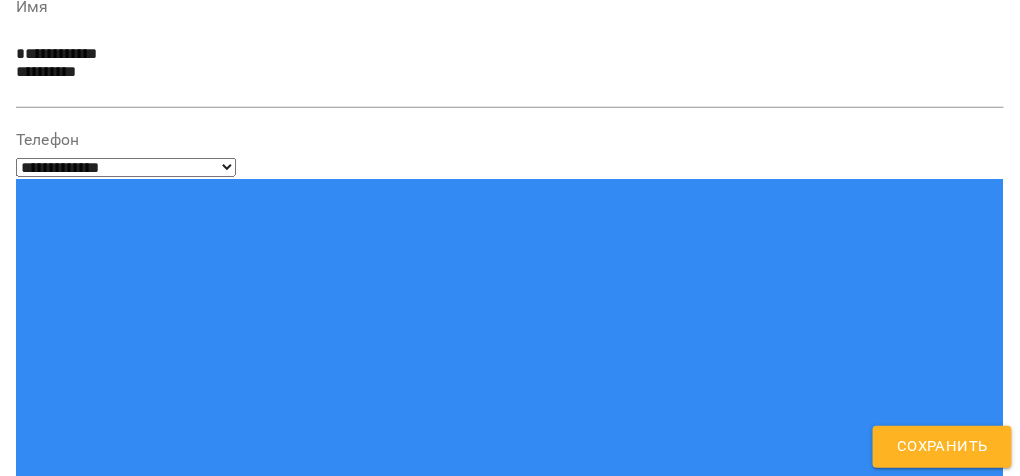 scroll, scrollTop: 239, scrollLeft: 0, axis: vertical 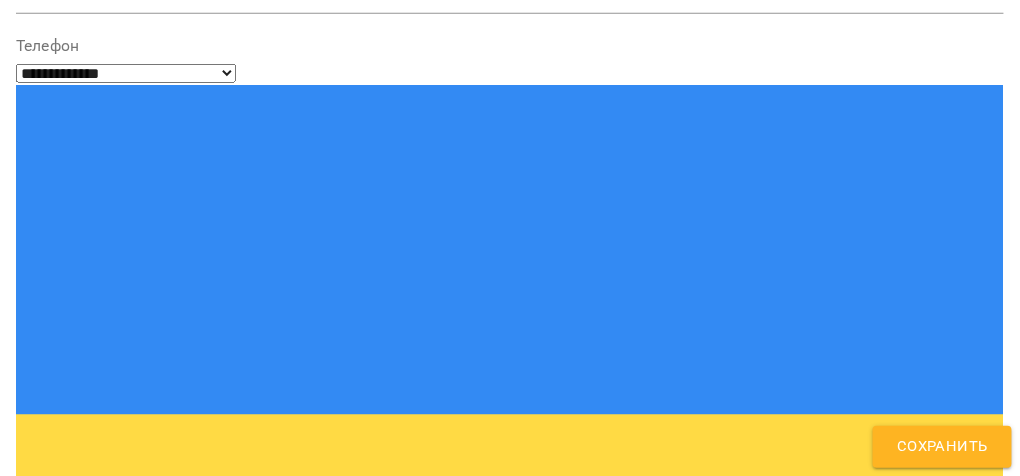click at bounding box center [210, 982] 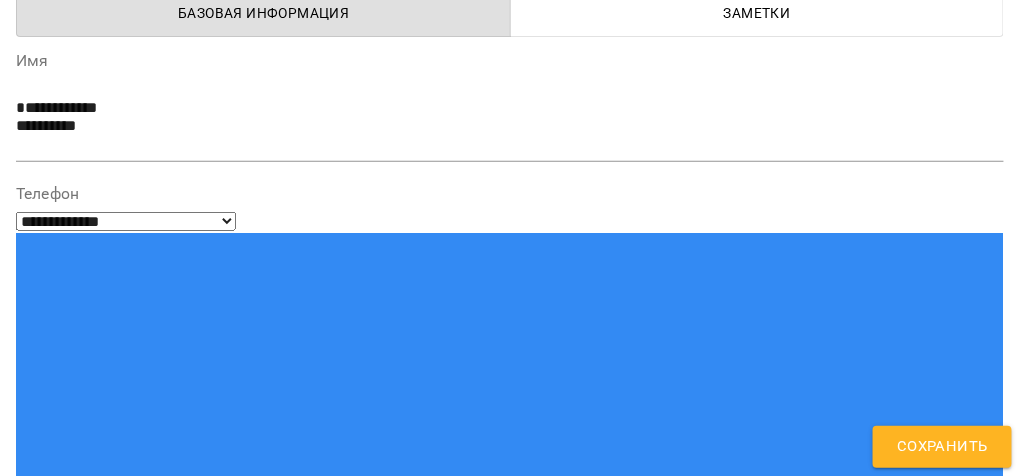 scroll, scrollTop: 79, scrollLeft: 0, axis: vertical 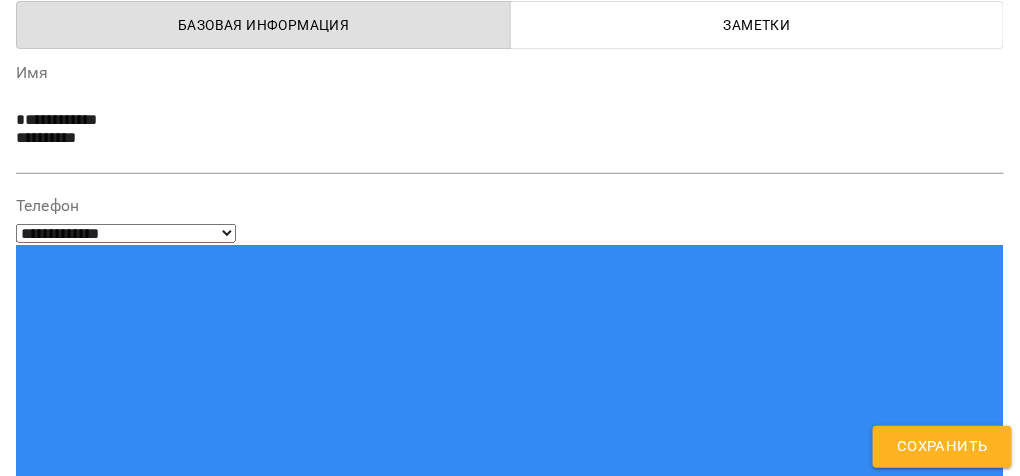 type on "***" 